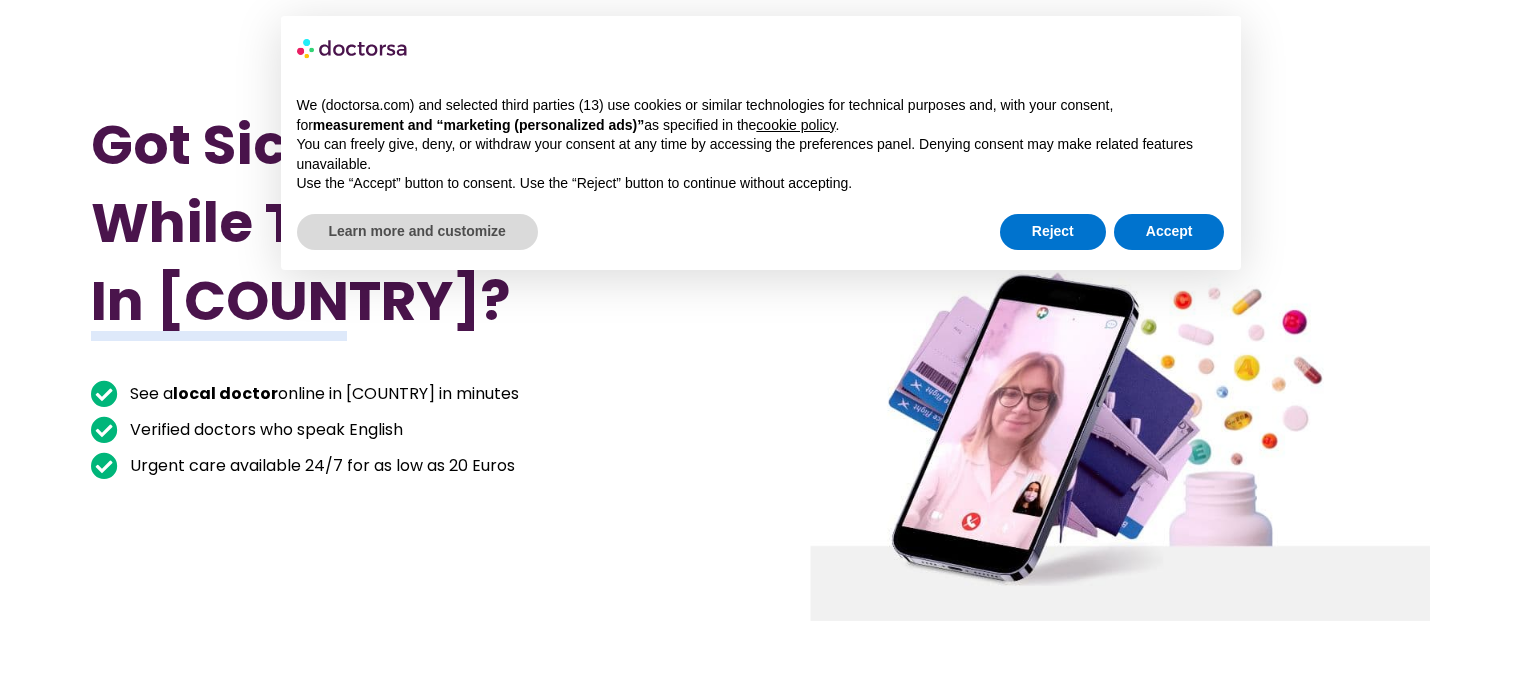 scroll, scrollTop: 0, scrollLeft: 0, axis: both 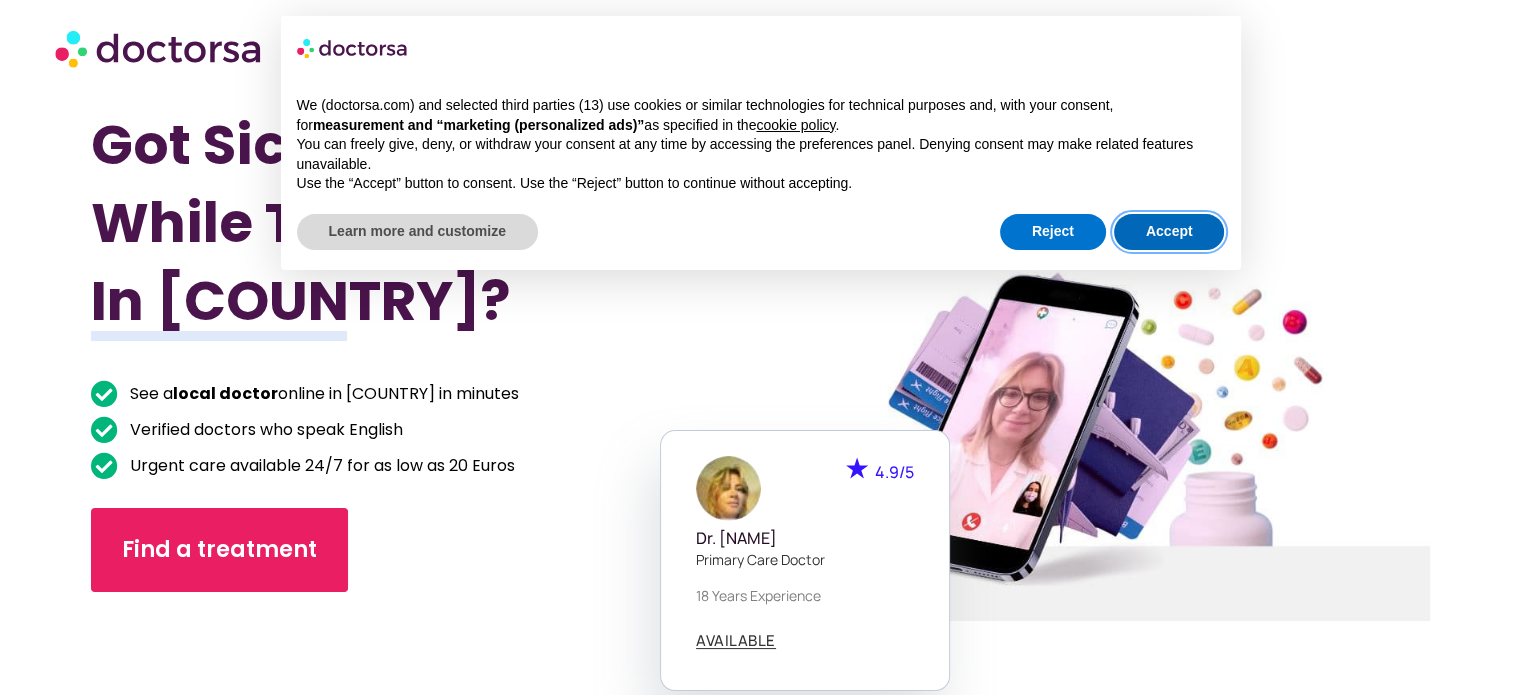 click on "Accept" at bounding box center [1169, 232] 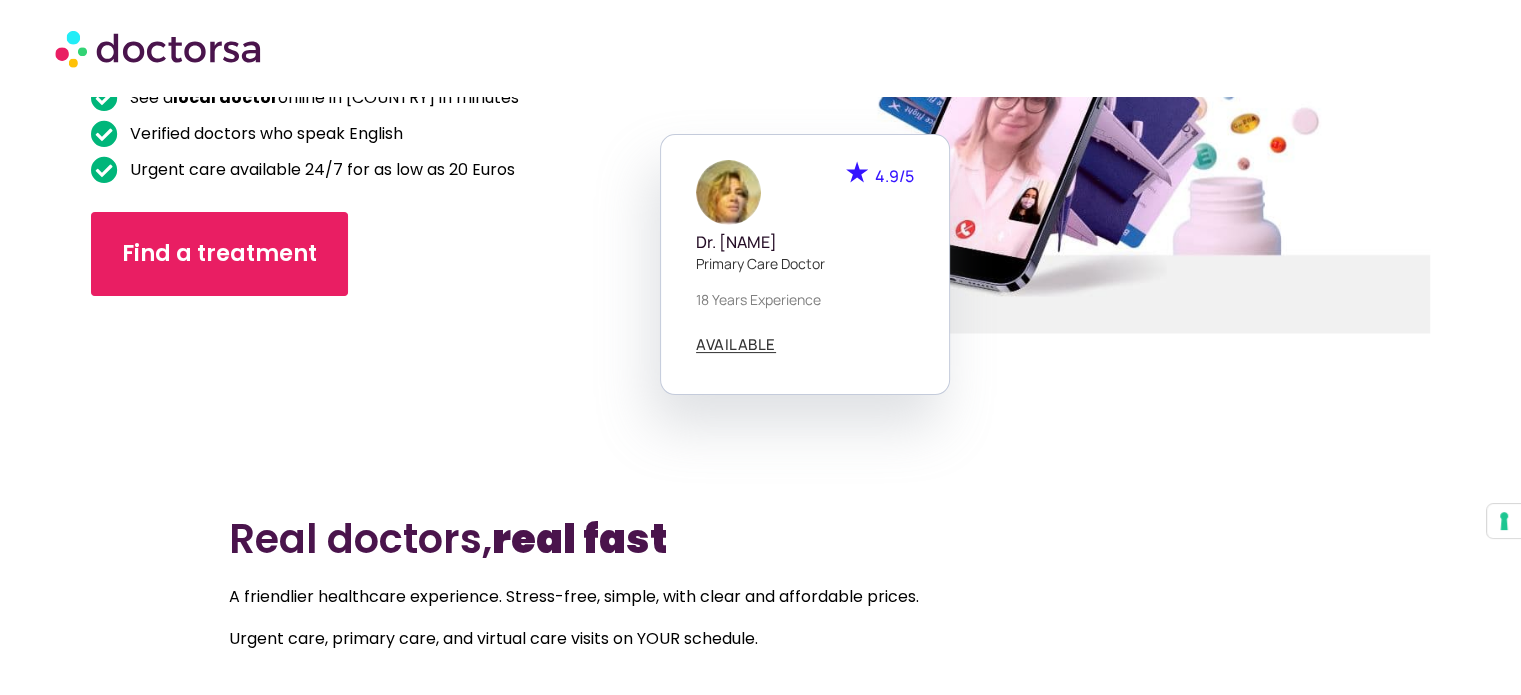 scroll, scrollTop: 300, scrollLeft: 0, axis: vertical 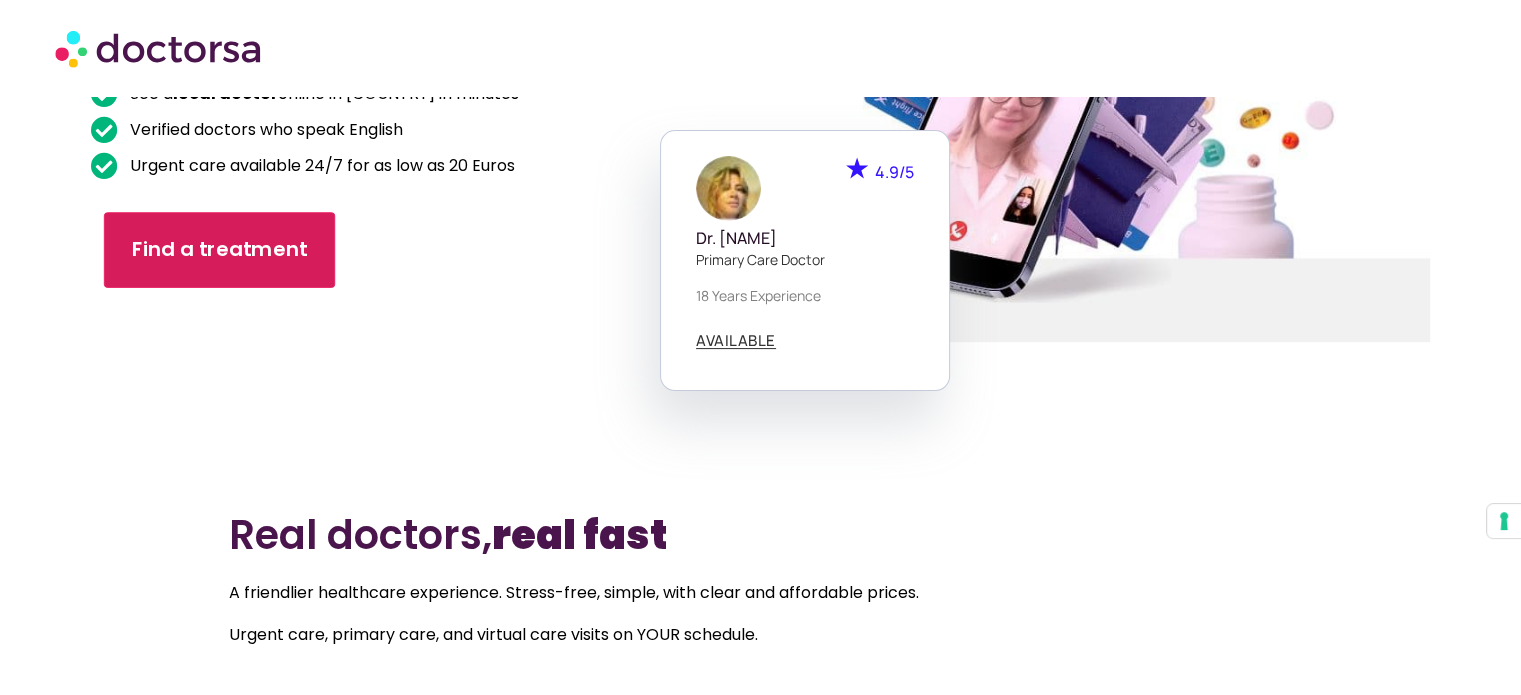 click on "Find a treatment" at bounding box center (220, 249) 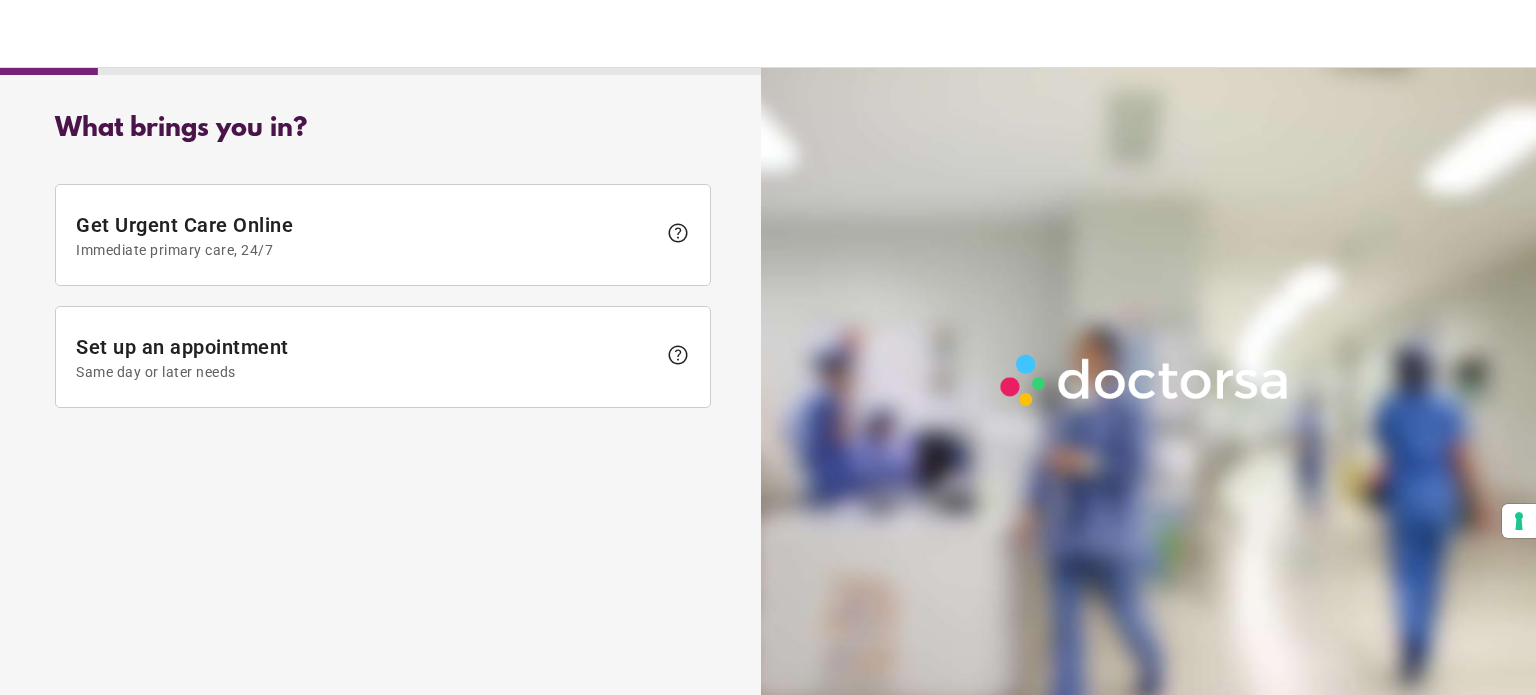 scroll, scrollTop: 0, scrollLeft: 0, axis: both 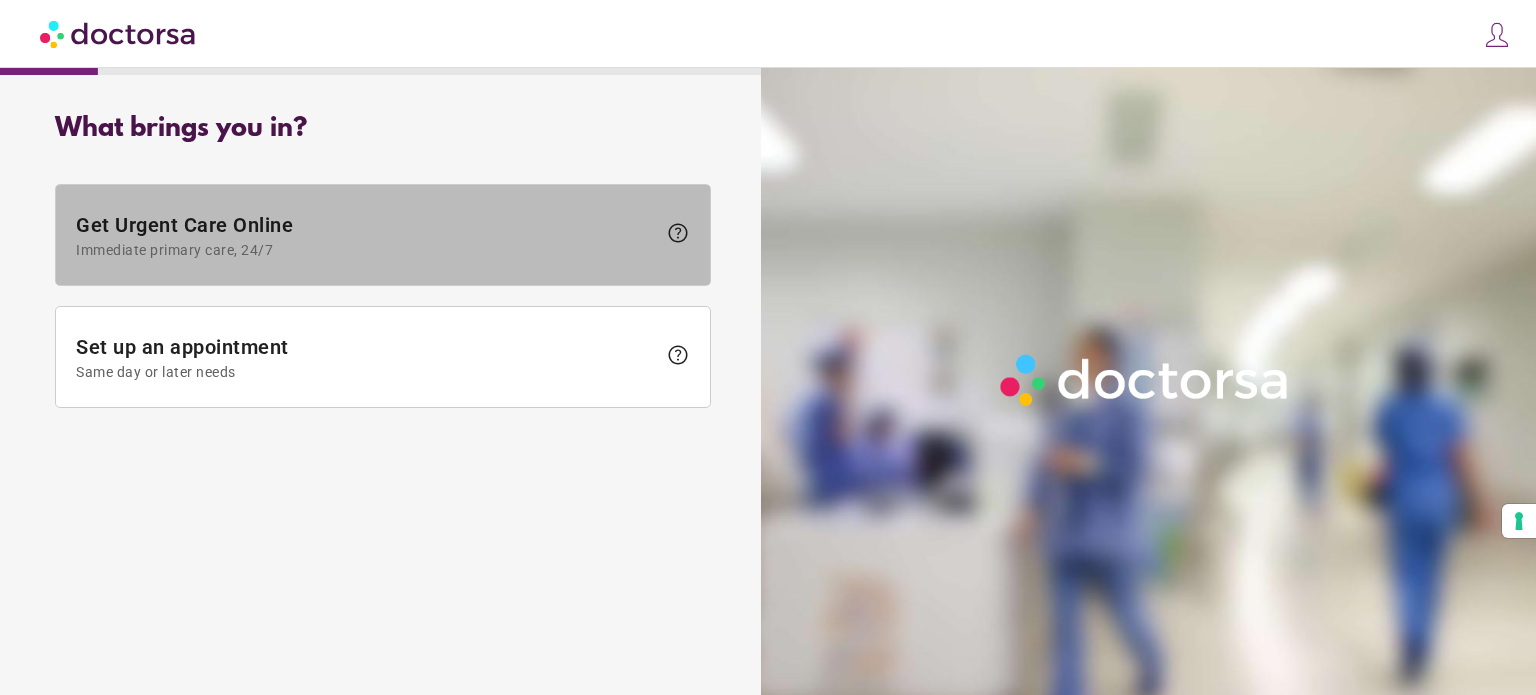 click on "Get Urgent Care Online
Immediate primary care, 24/7" at bounding box center (366, 235) 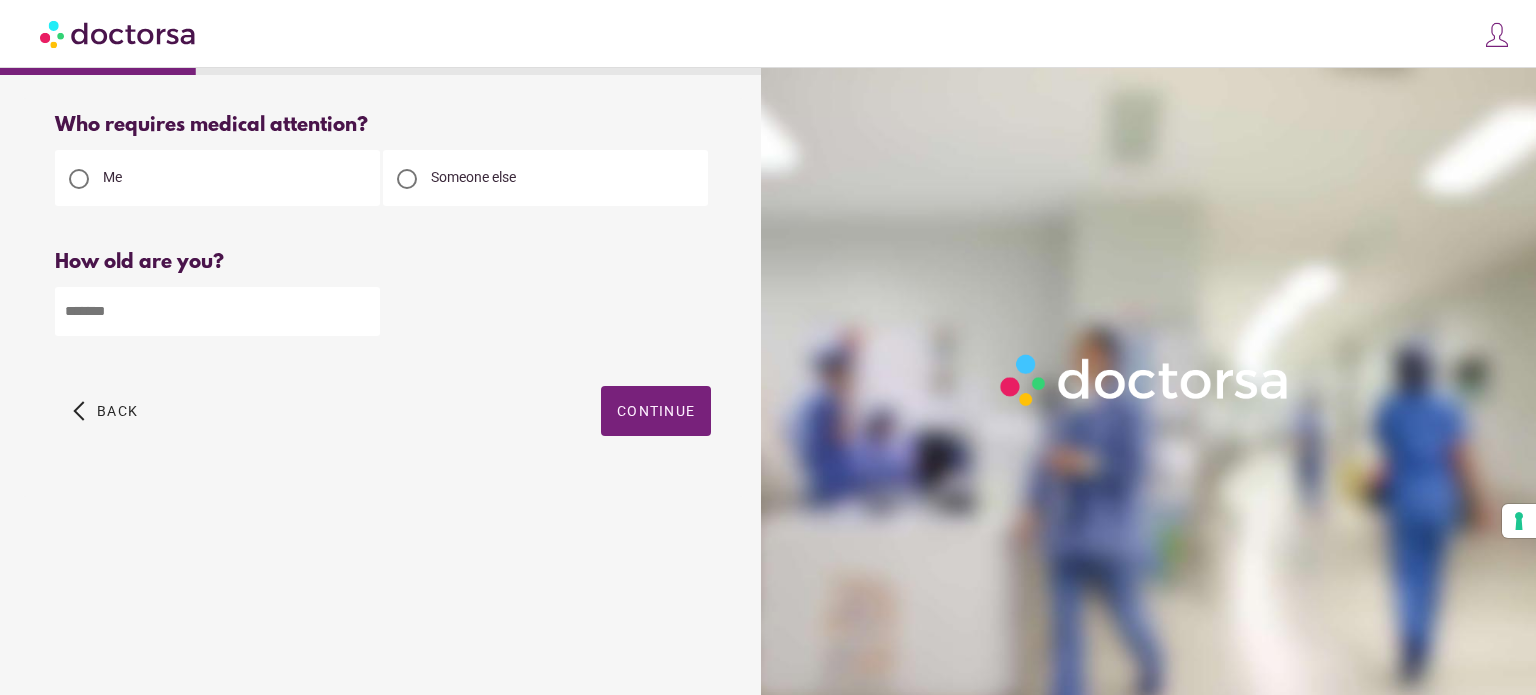 click at bounding box center (217, 311) 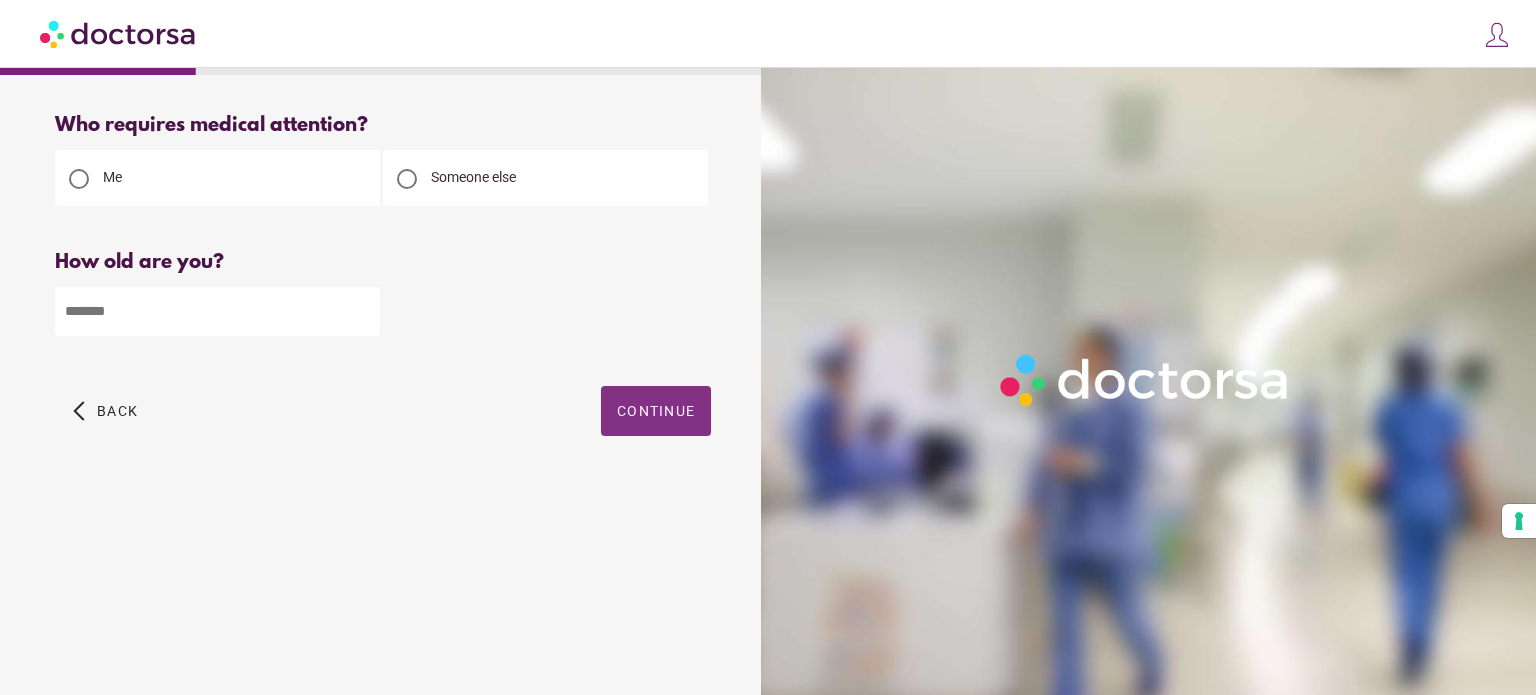 type on "**" 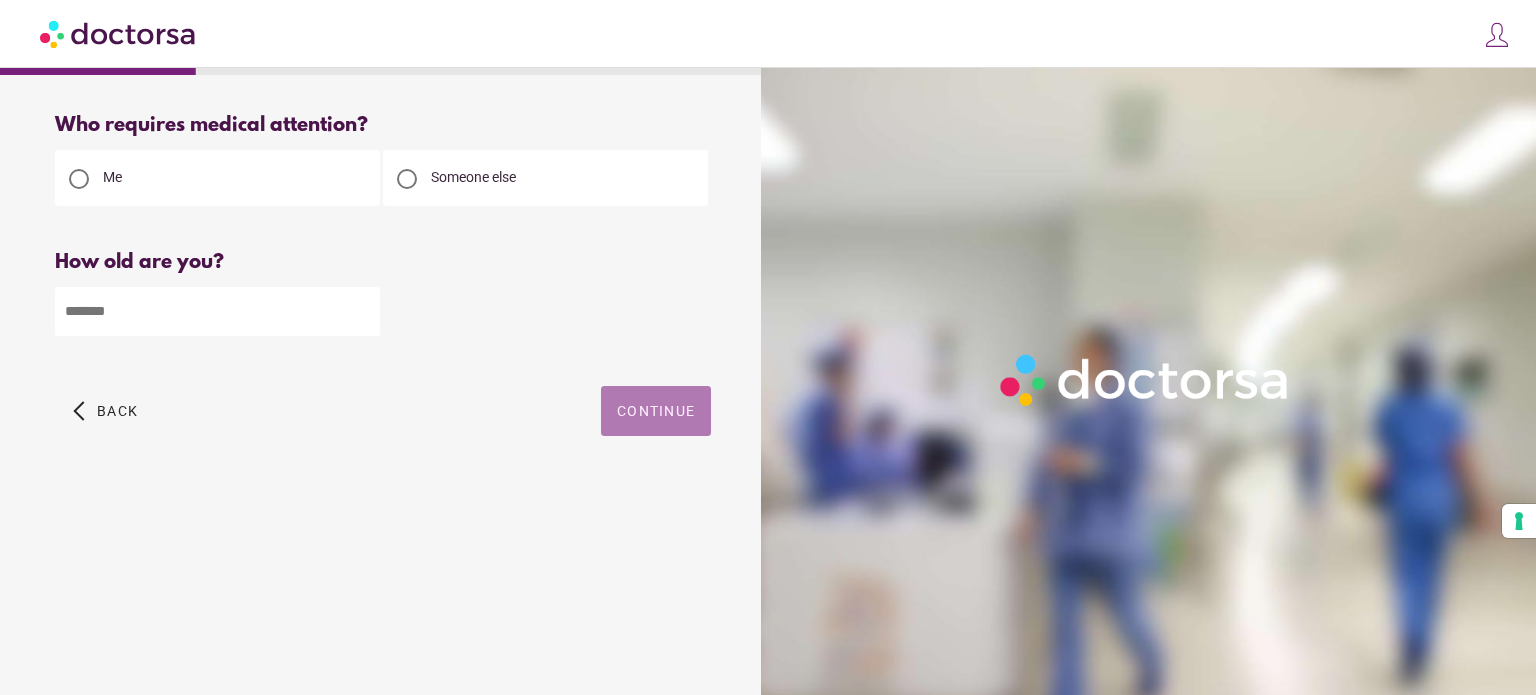 click at bounding box center [656, 411] 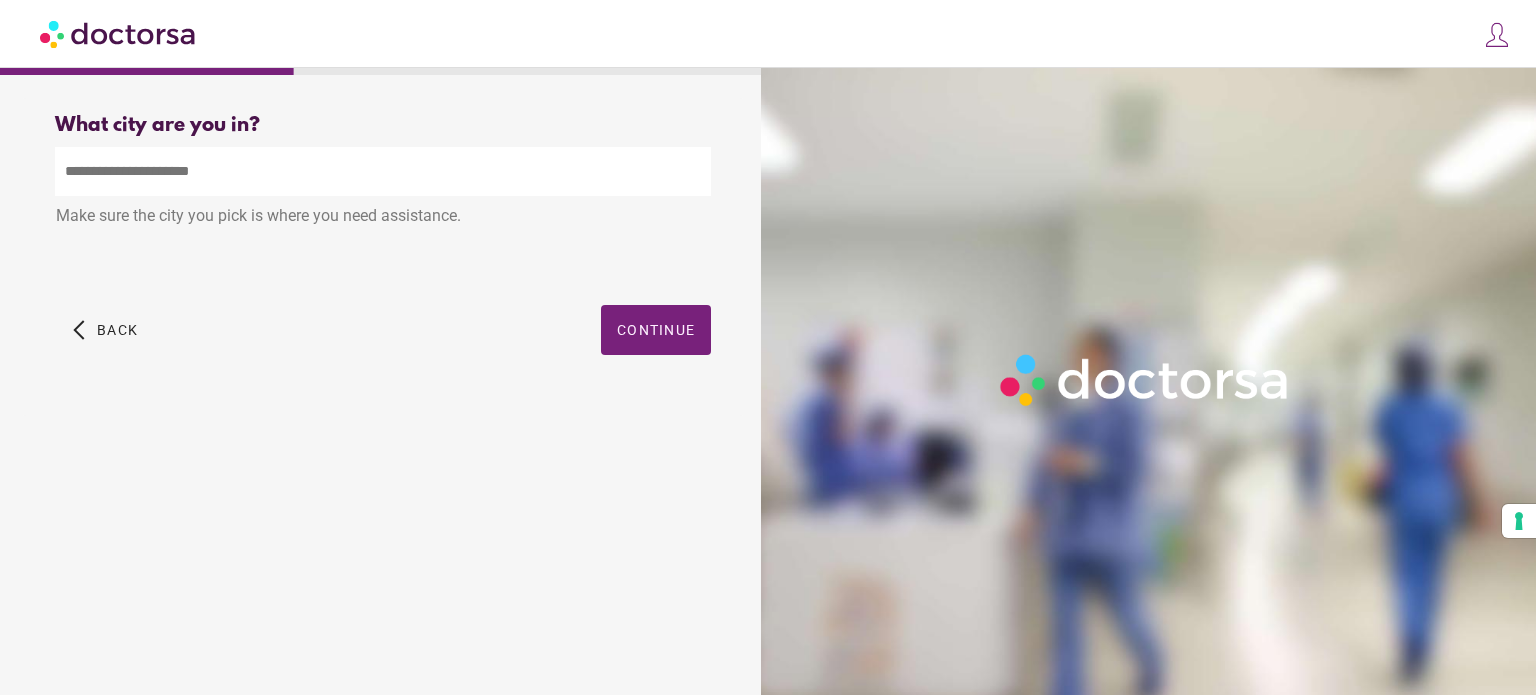 click at bounding box center (383, 171) 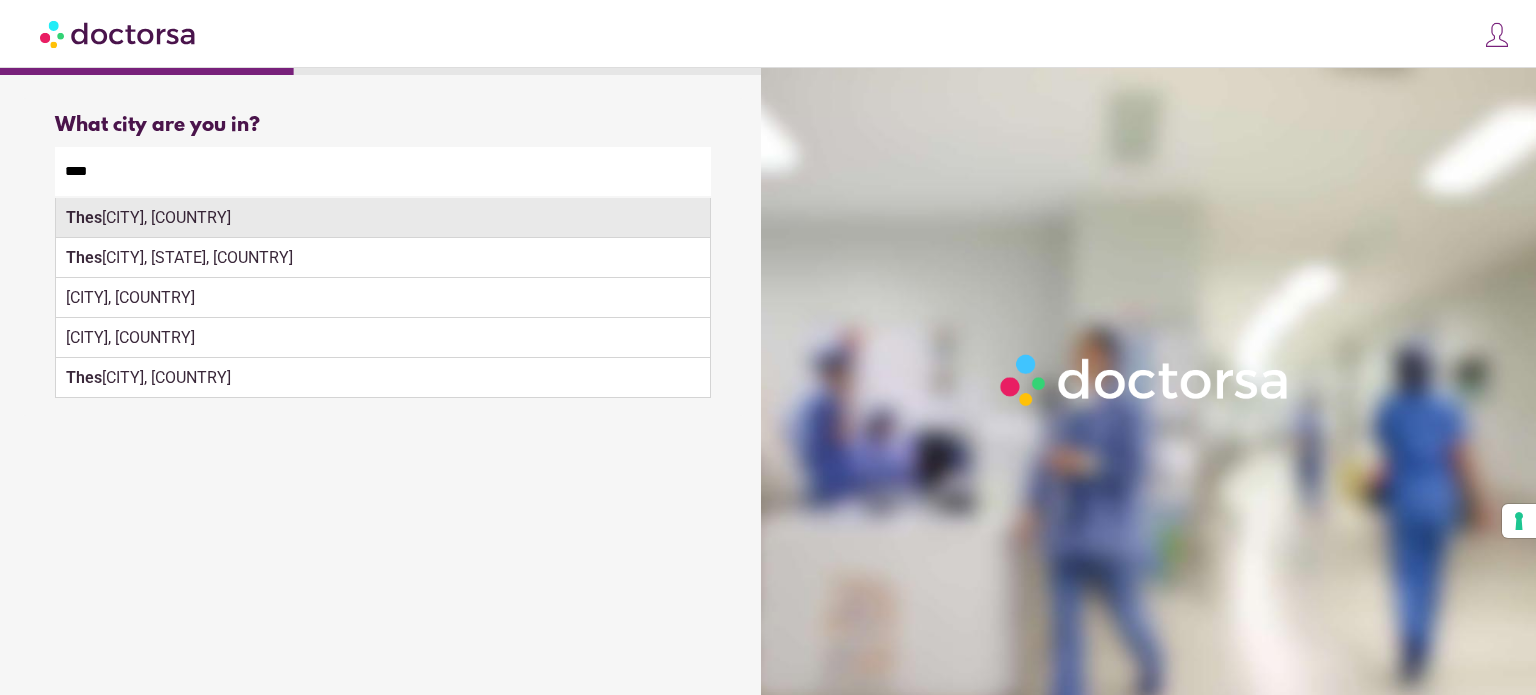 click on "Thes saloniki, Greece" at bounding box center [383, 218] 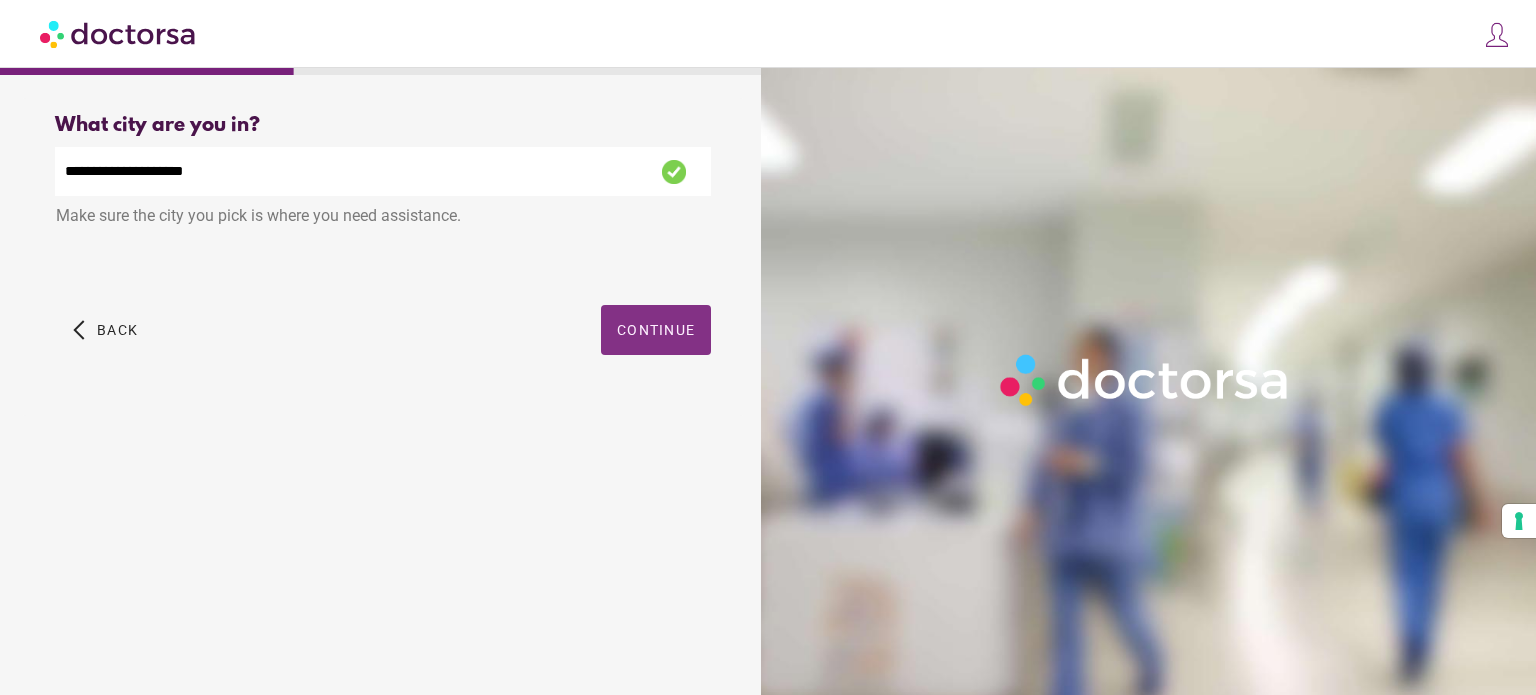 click on "Continue" at bounding box center [656, 330] 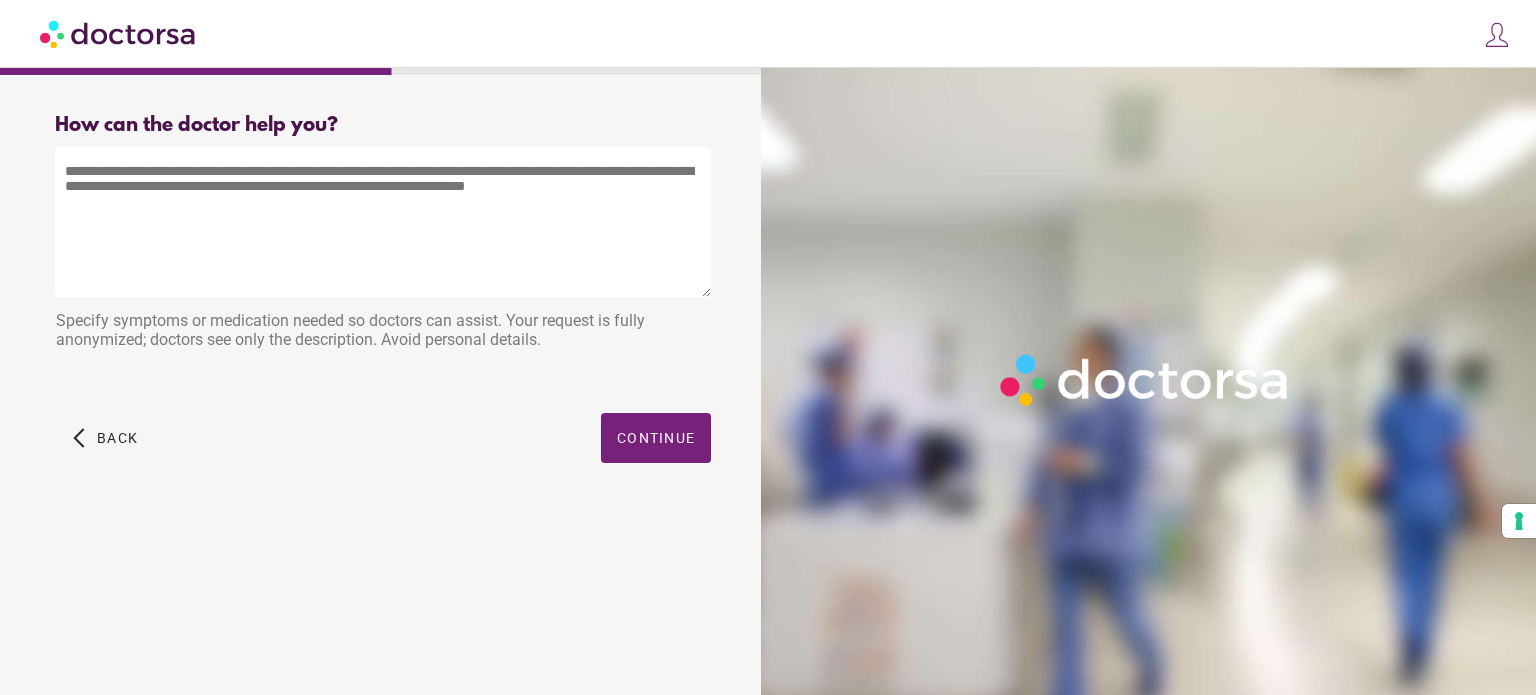 paste on "**********" 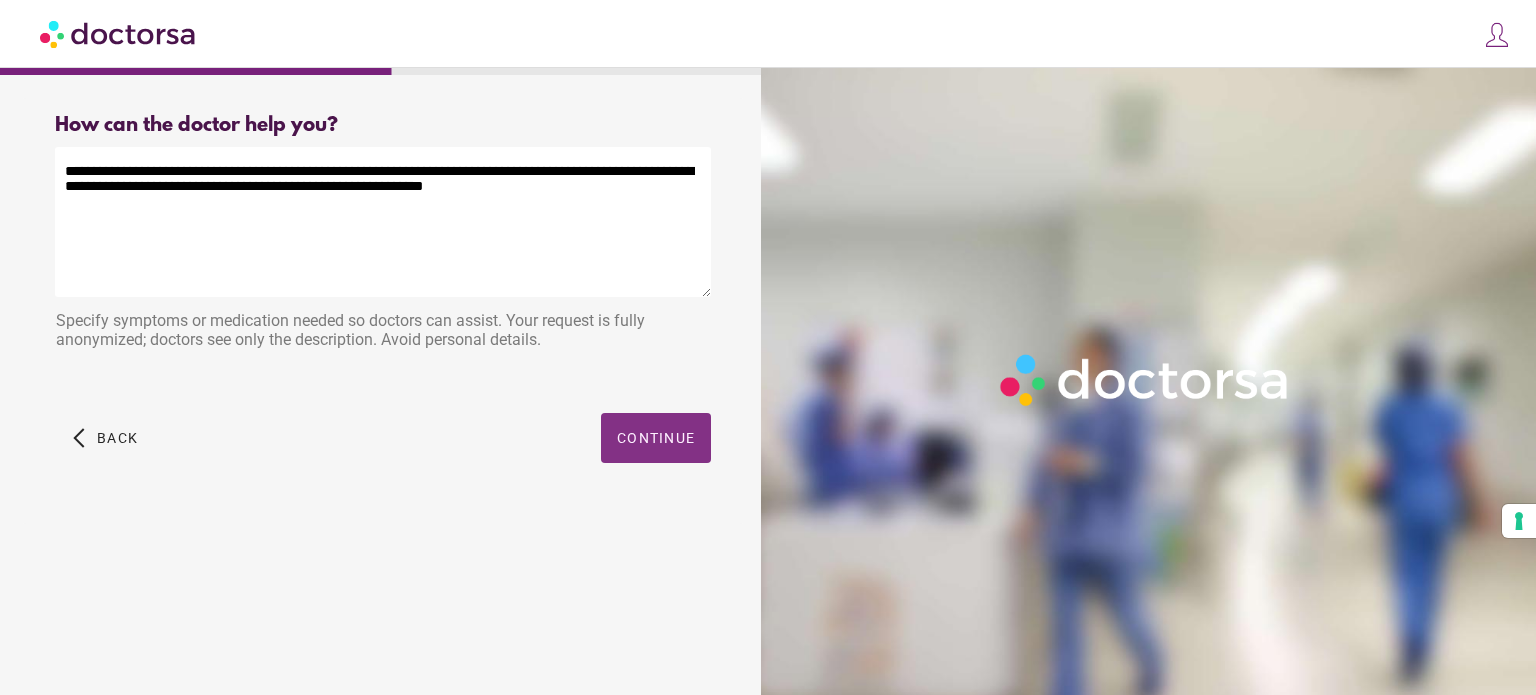 type on "**********" 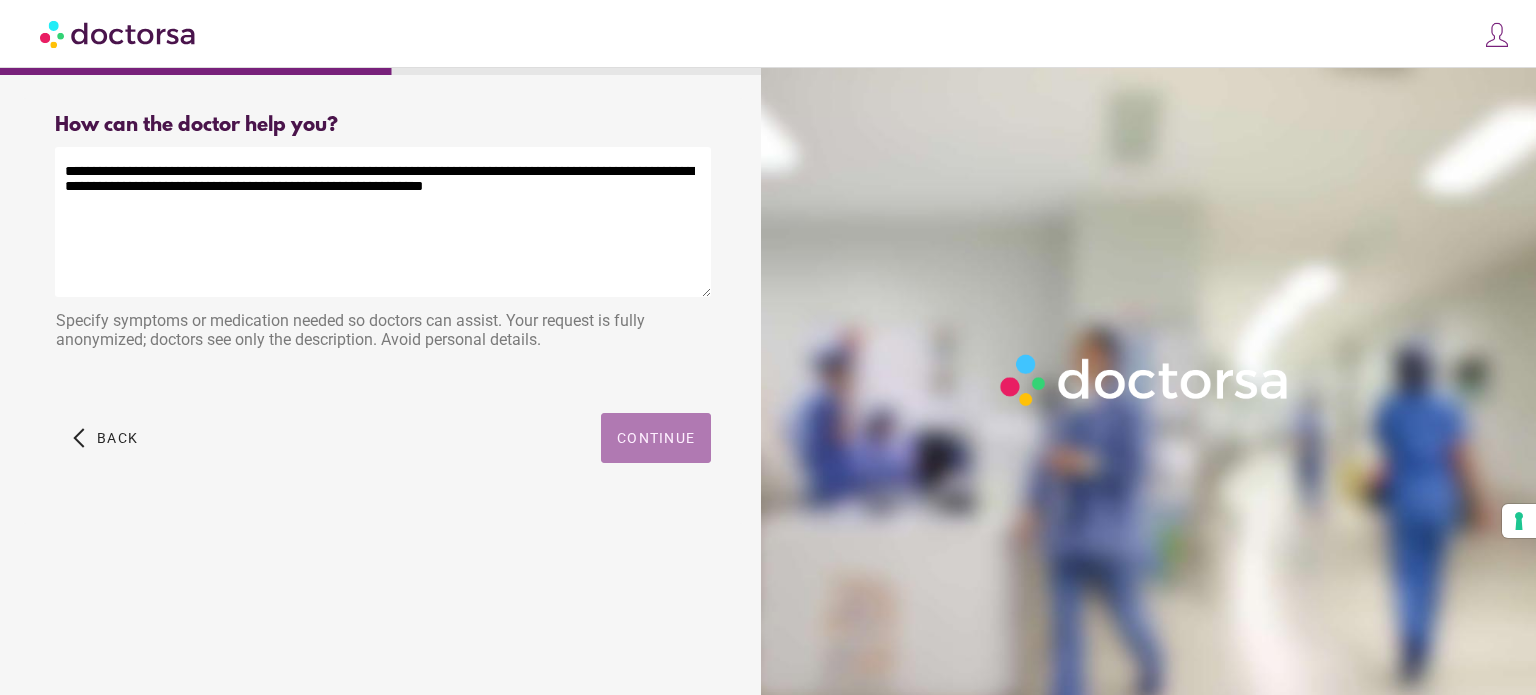 click on "Continue" at bounding box center (656, 438) 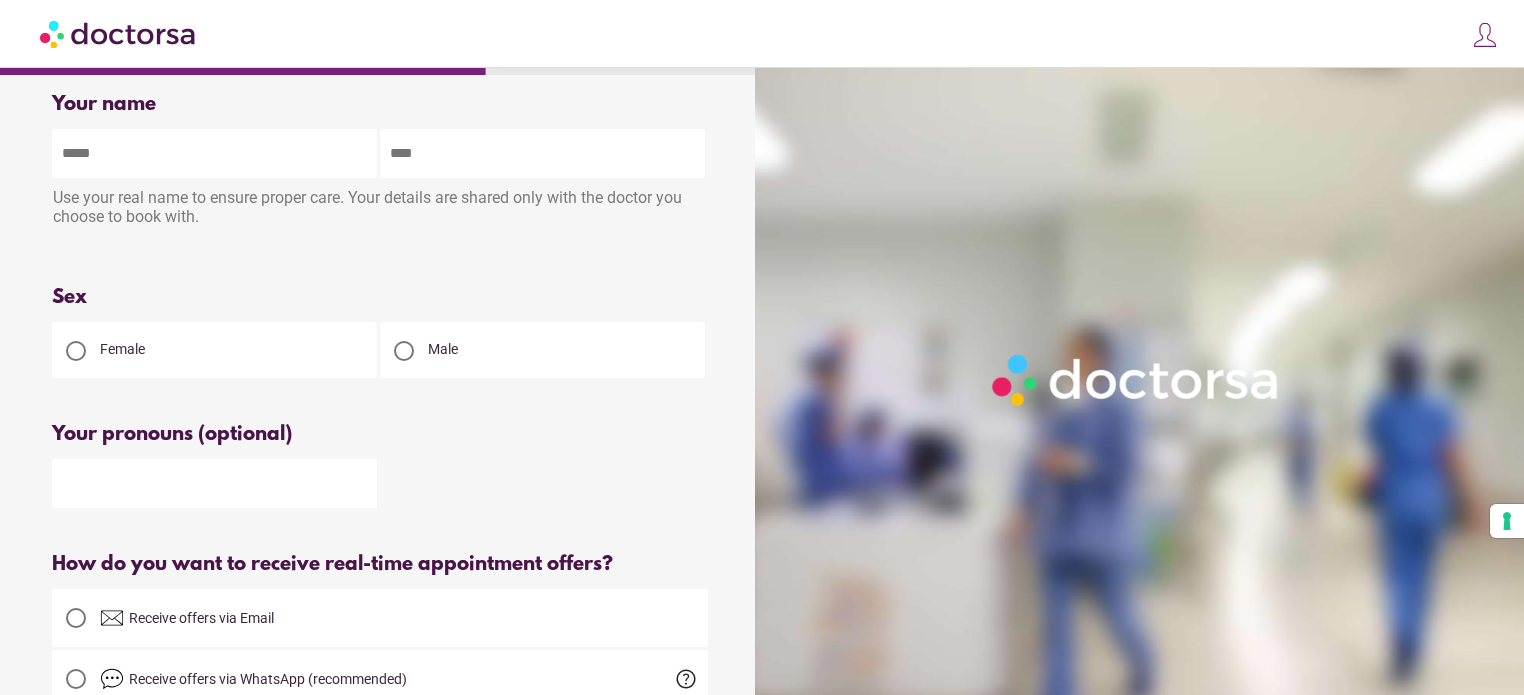 scroll, scrollTop: 0, scrollLeft: 0, axis: both 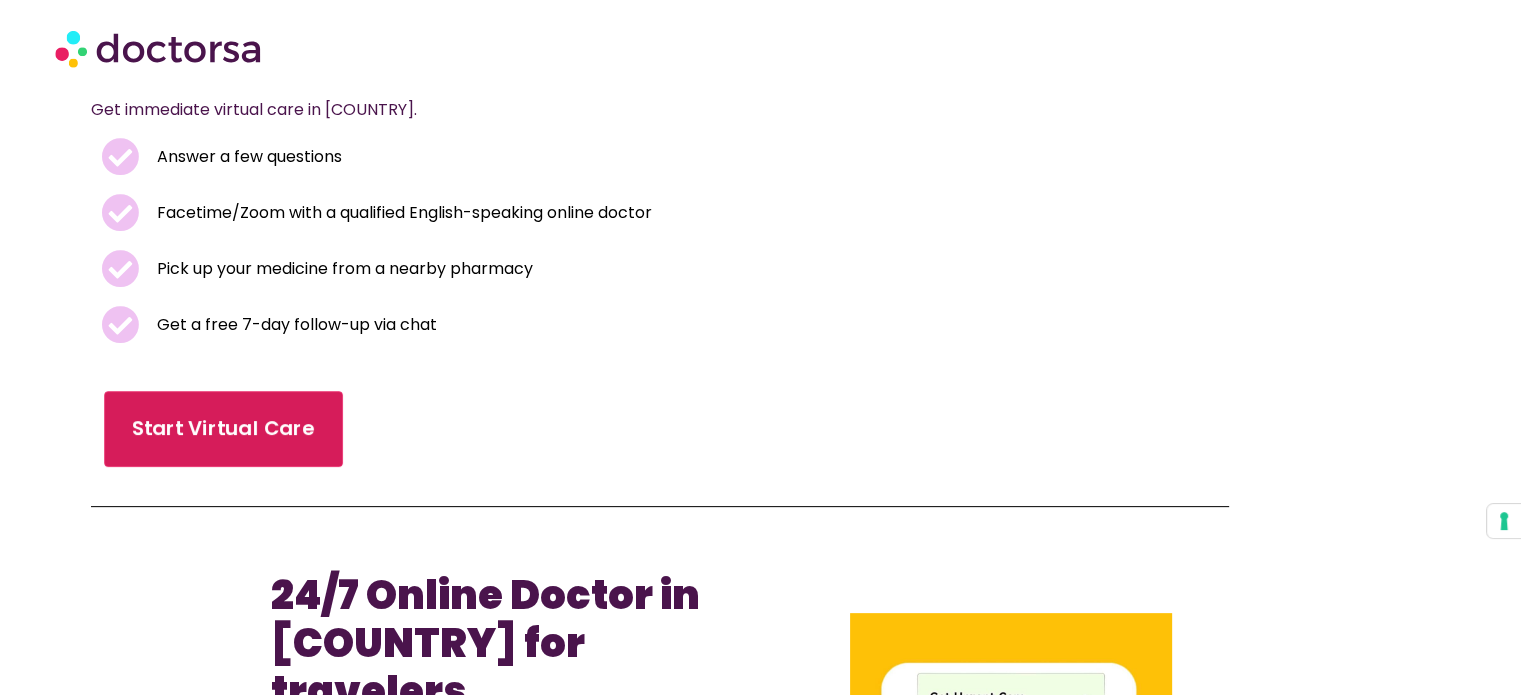 click on "Start Virtual Care" at bounding box center [224, 429] 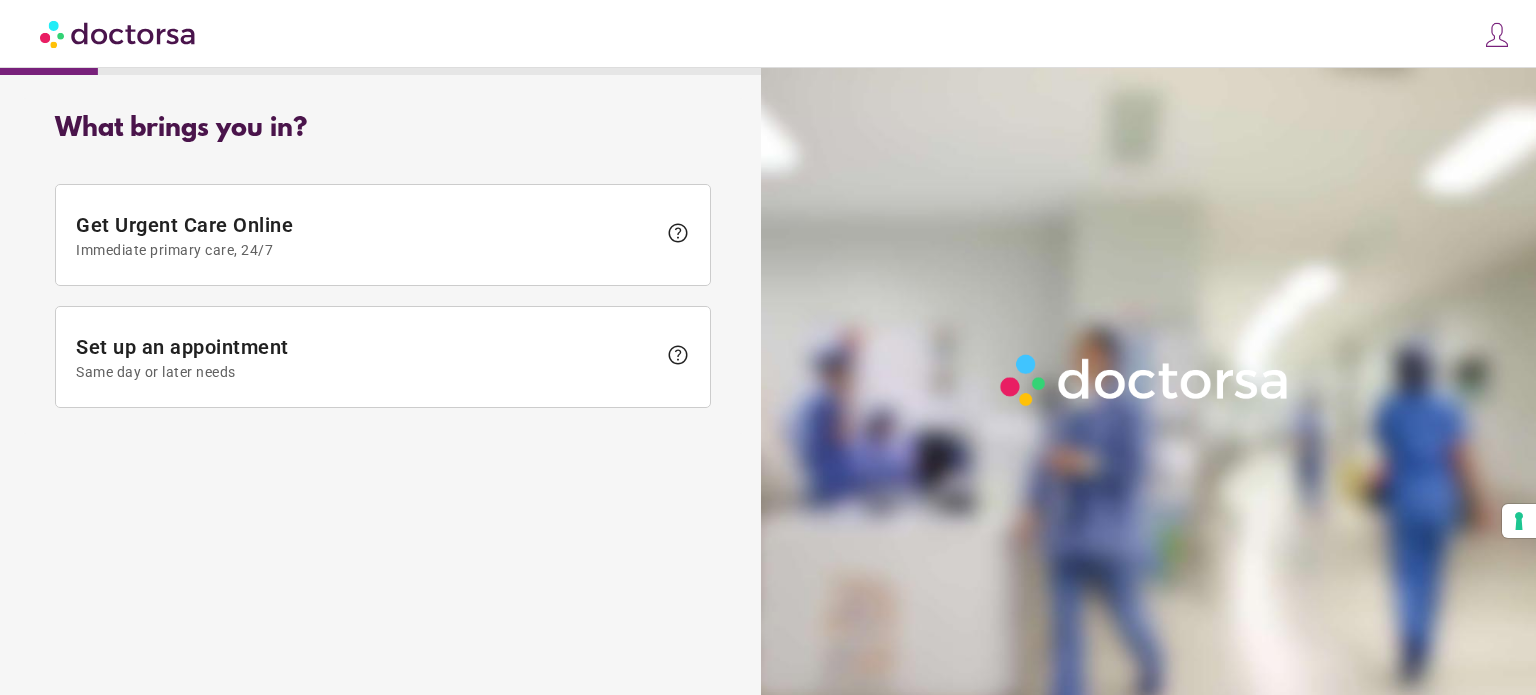 scroll, scrollTop: 0, scrollLeft: 0, axis: both 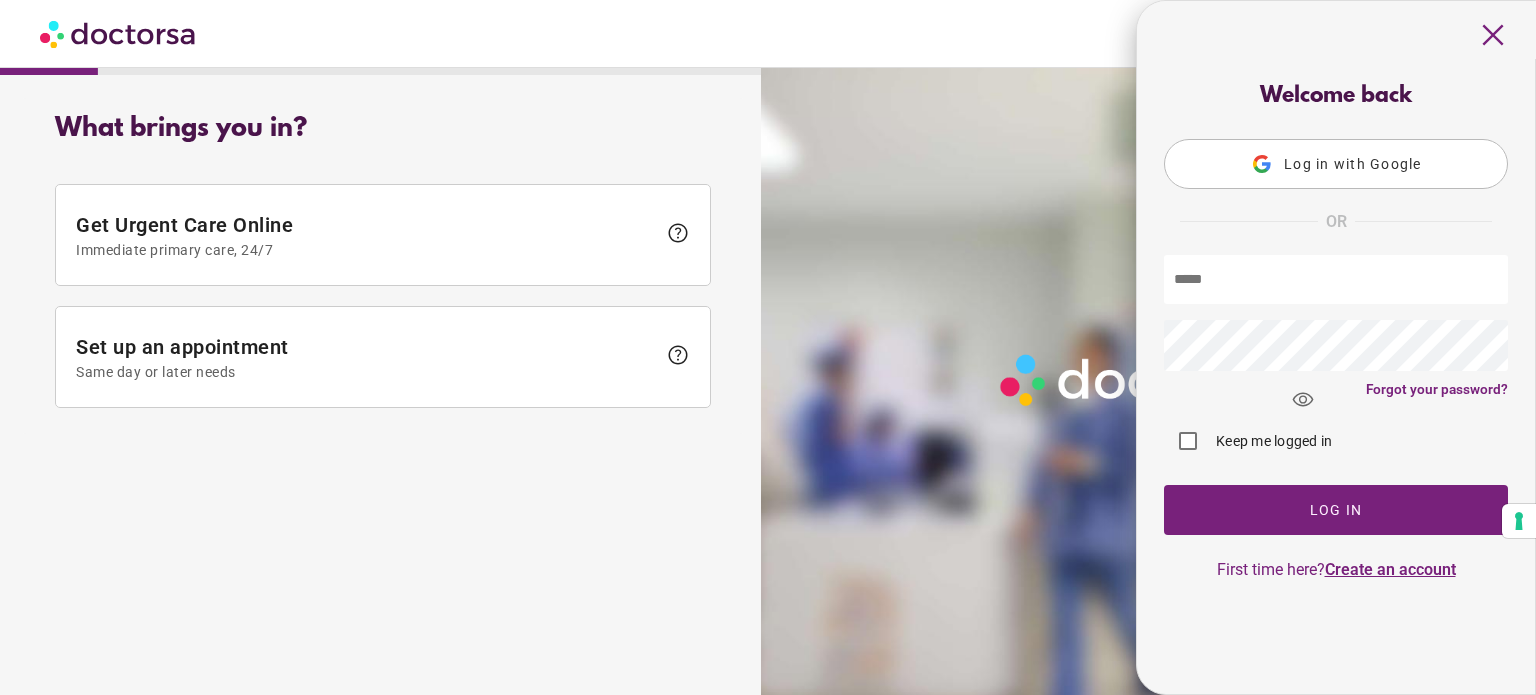 click on "Create an account" at bounding box center (1390, 569) 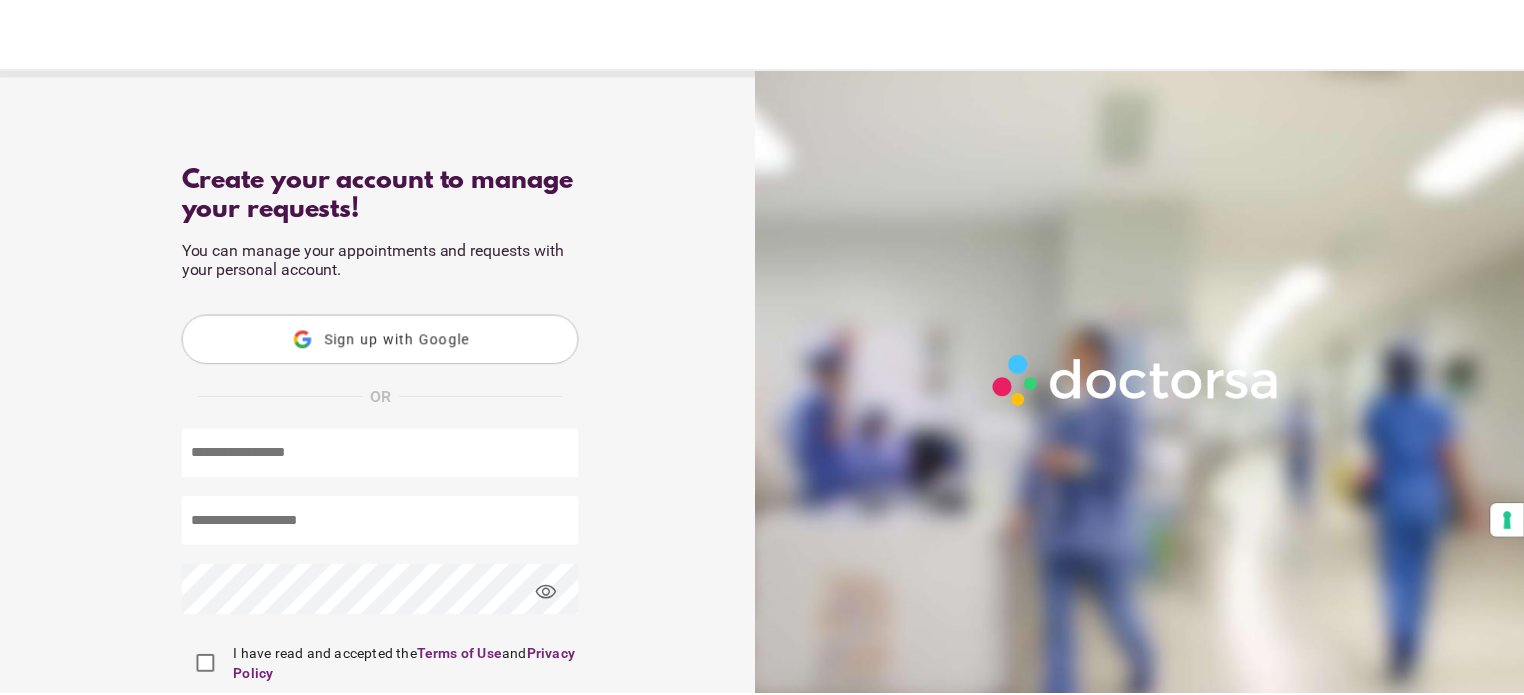scroll, scrollTop: 0, scrollLeft: 0, axis: both 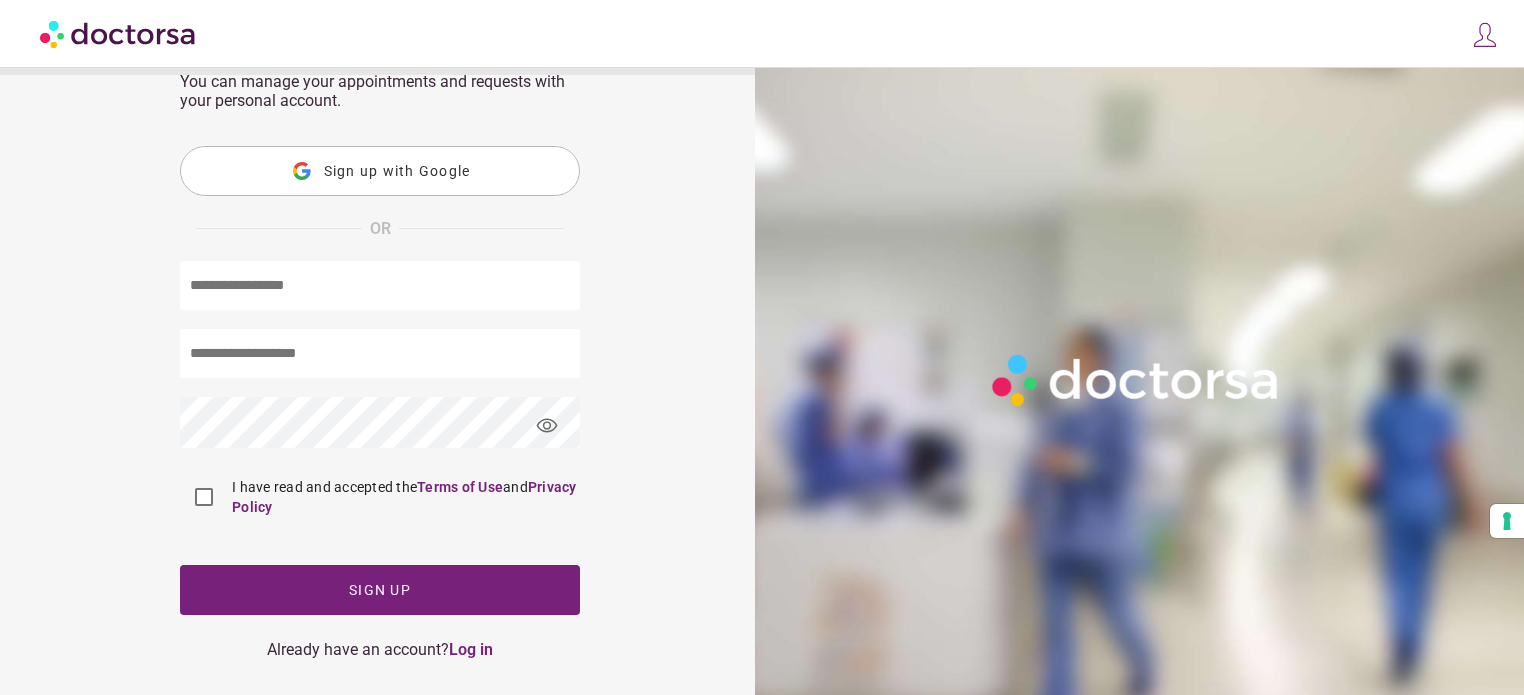 click at bounding box center [380, 285] 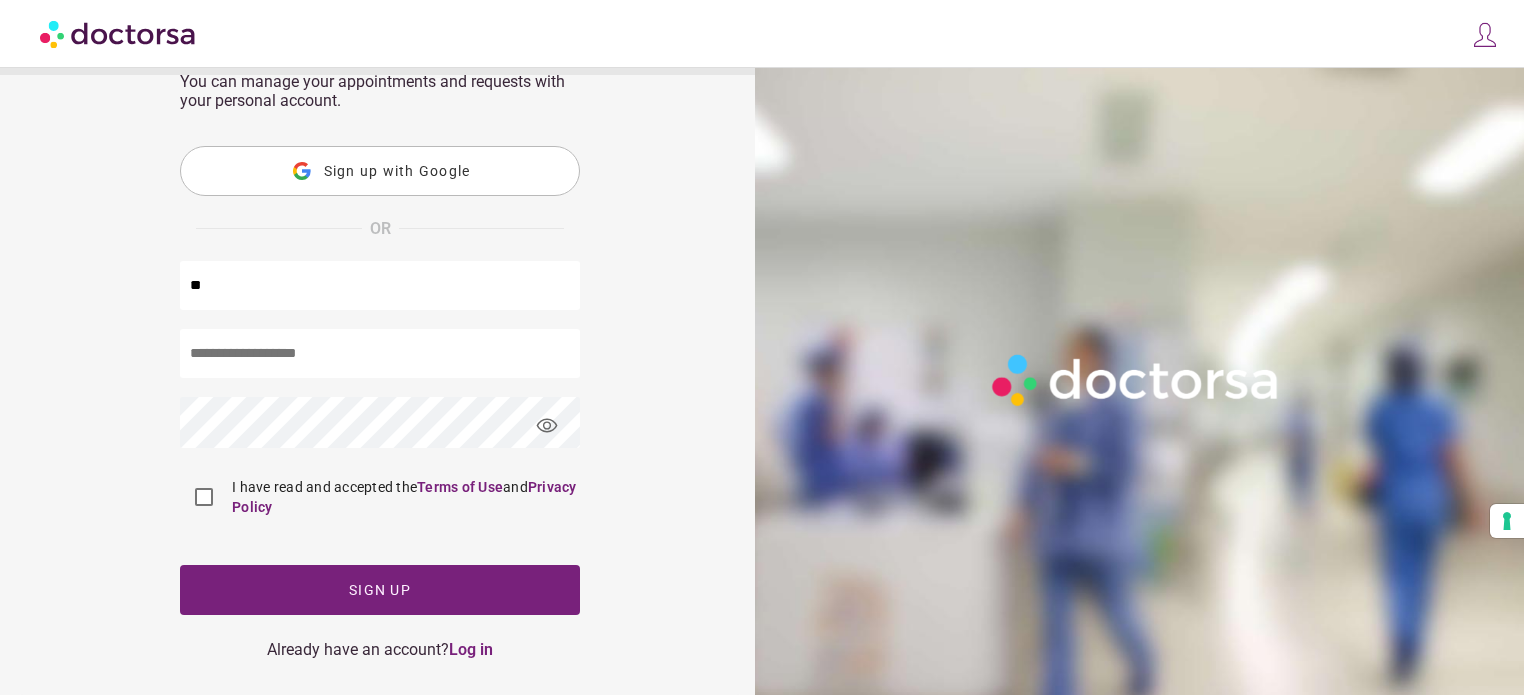 type on "*" 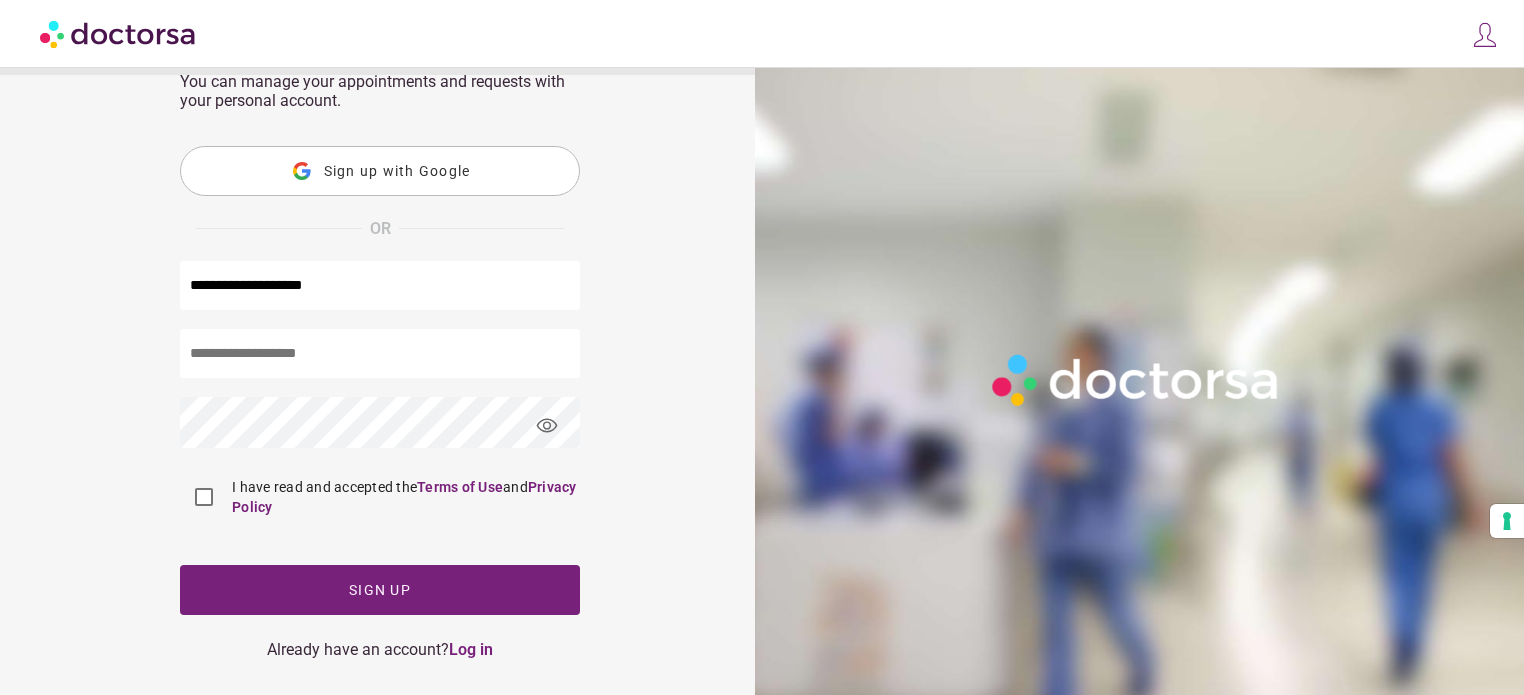 type on "**********" 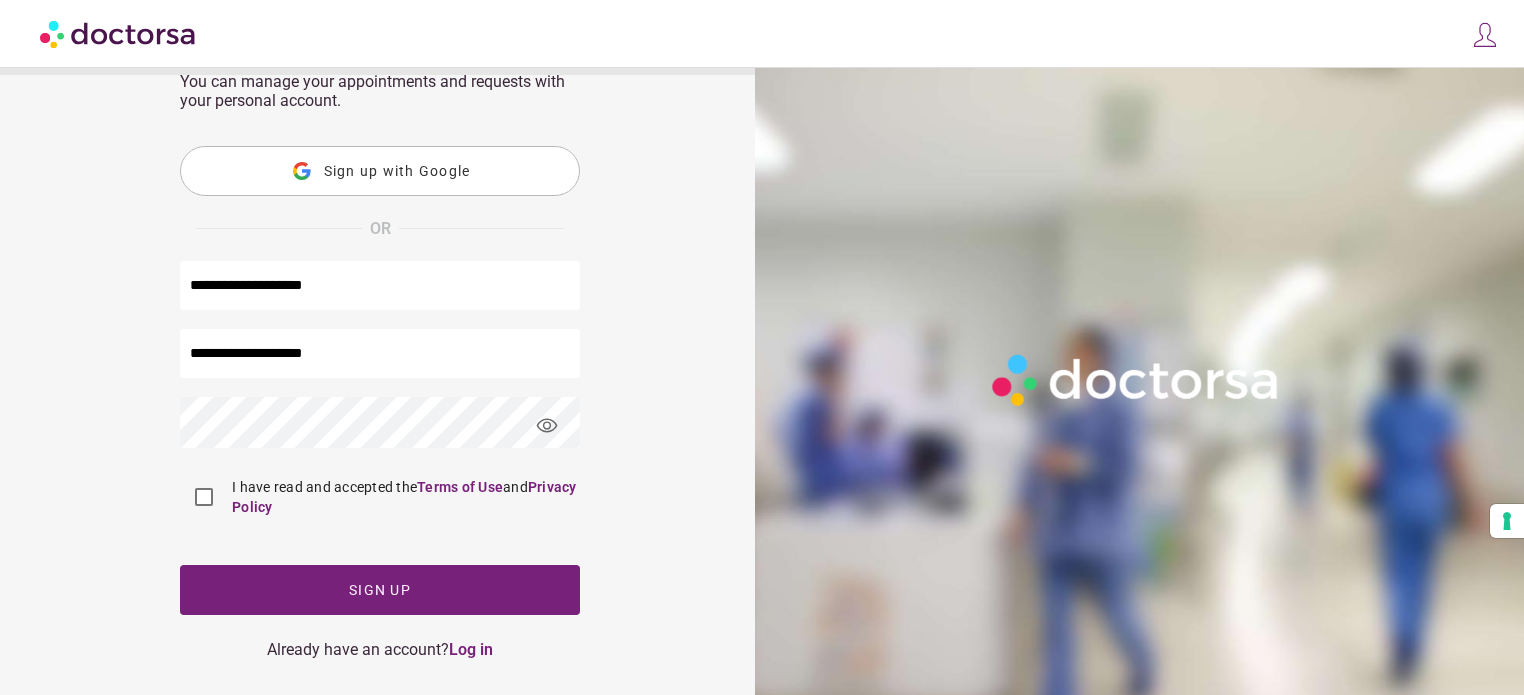 type on "**********" 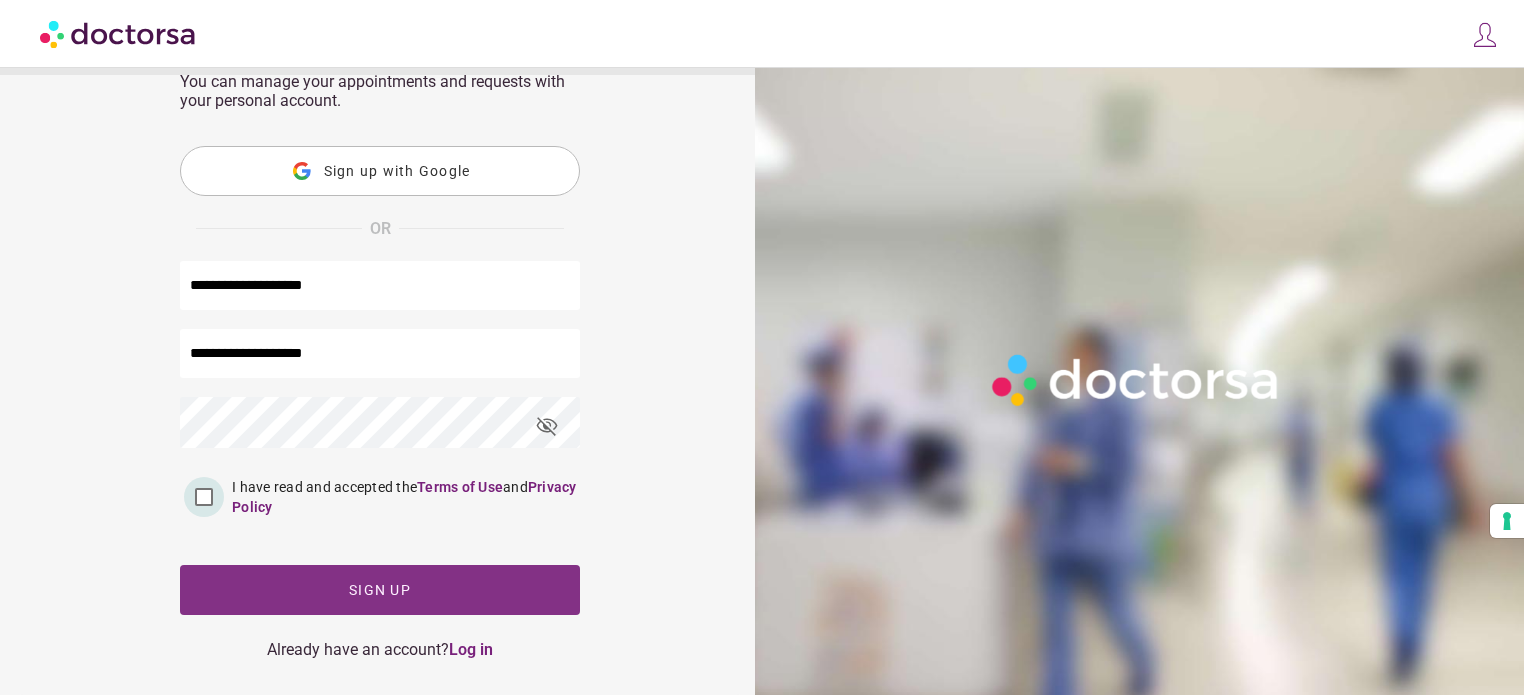 click on "Sign up" at bounding box center [380, 590] 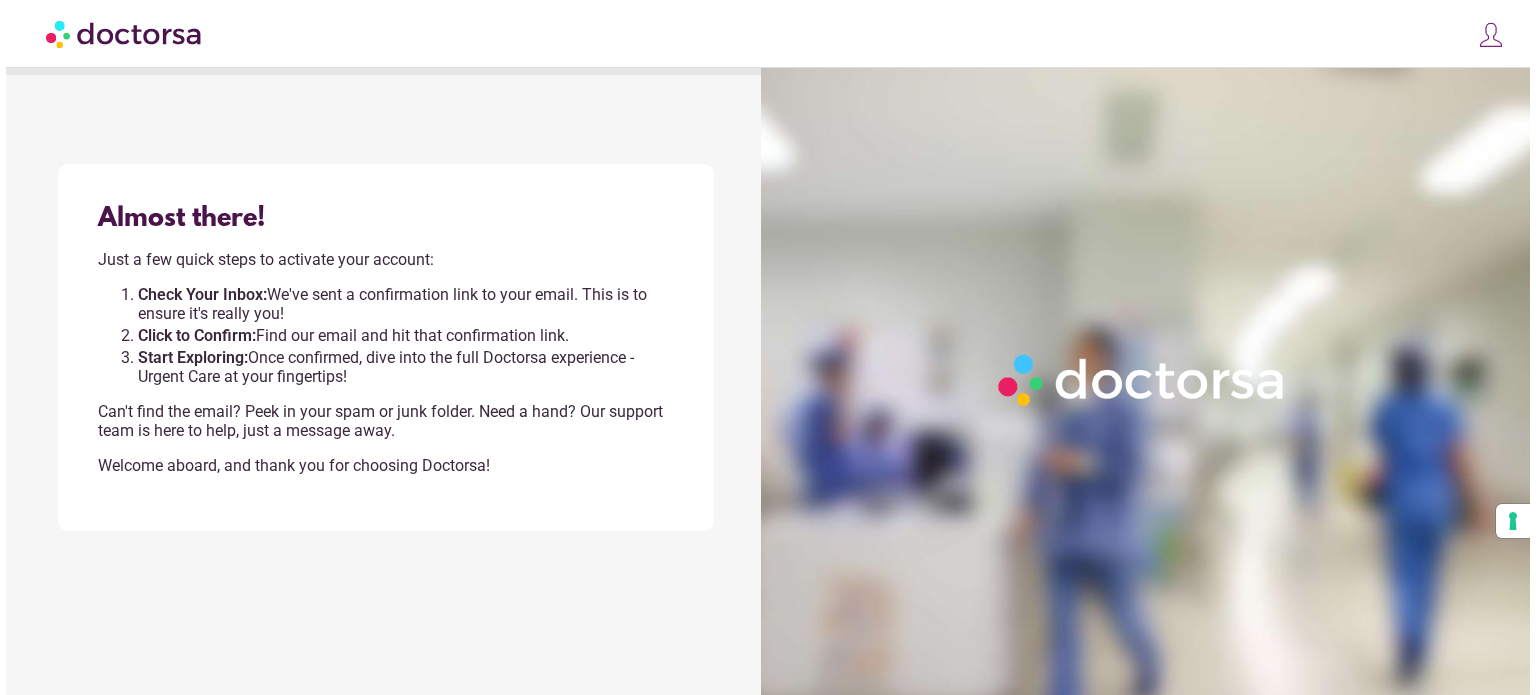 scroll, scrollTop: 0, scrollLeft: 0, axis: both 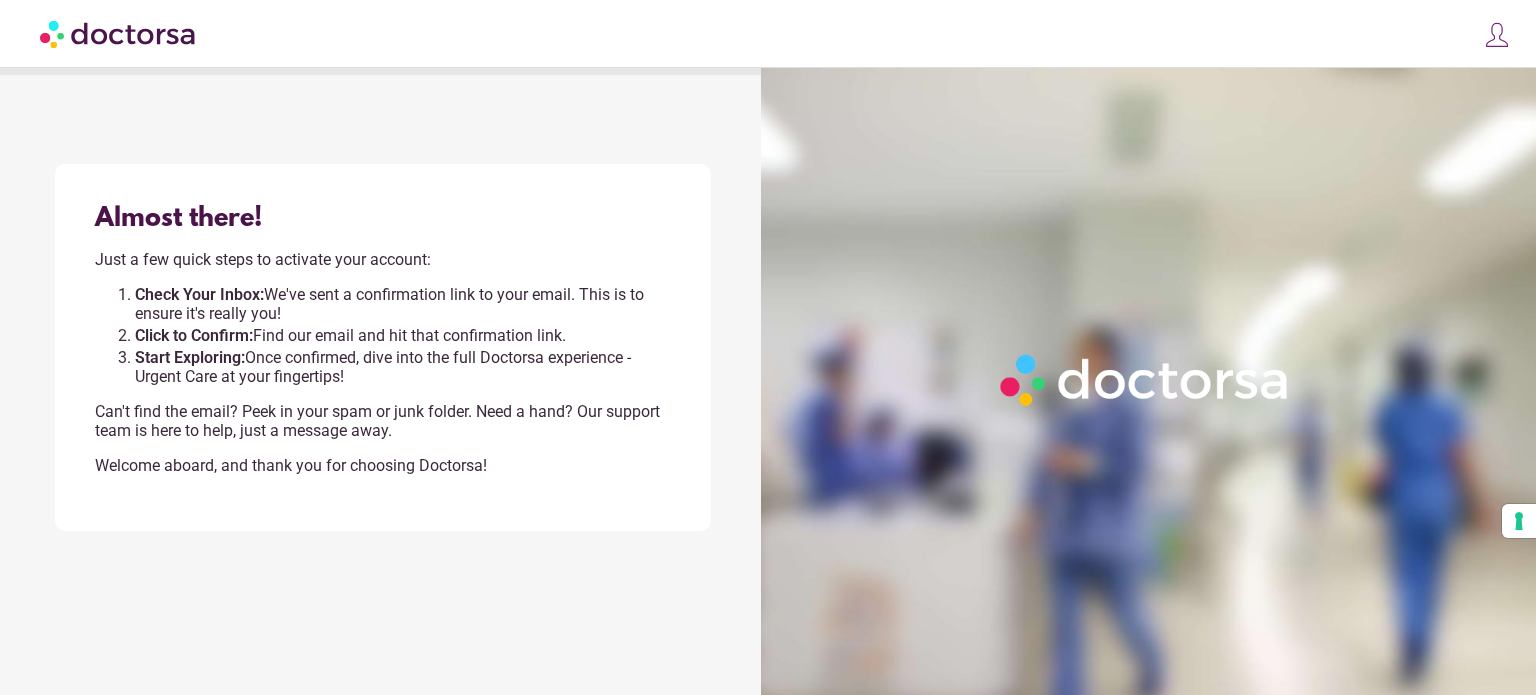 click at bounding box center [1492, 38] 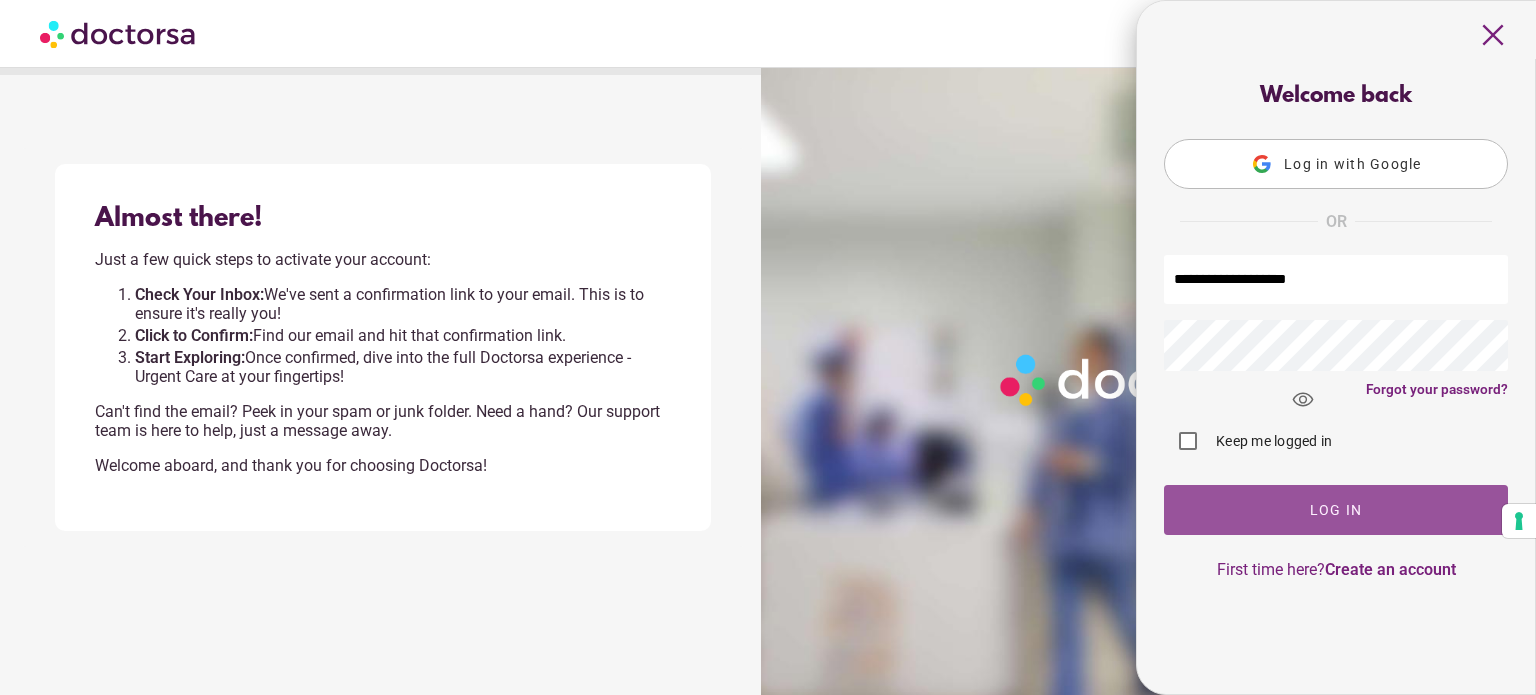 click on "Log In" at bounding box center (1336, 510) 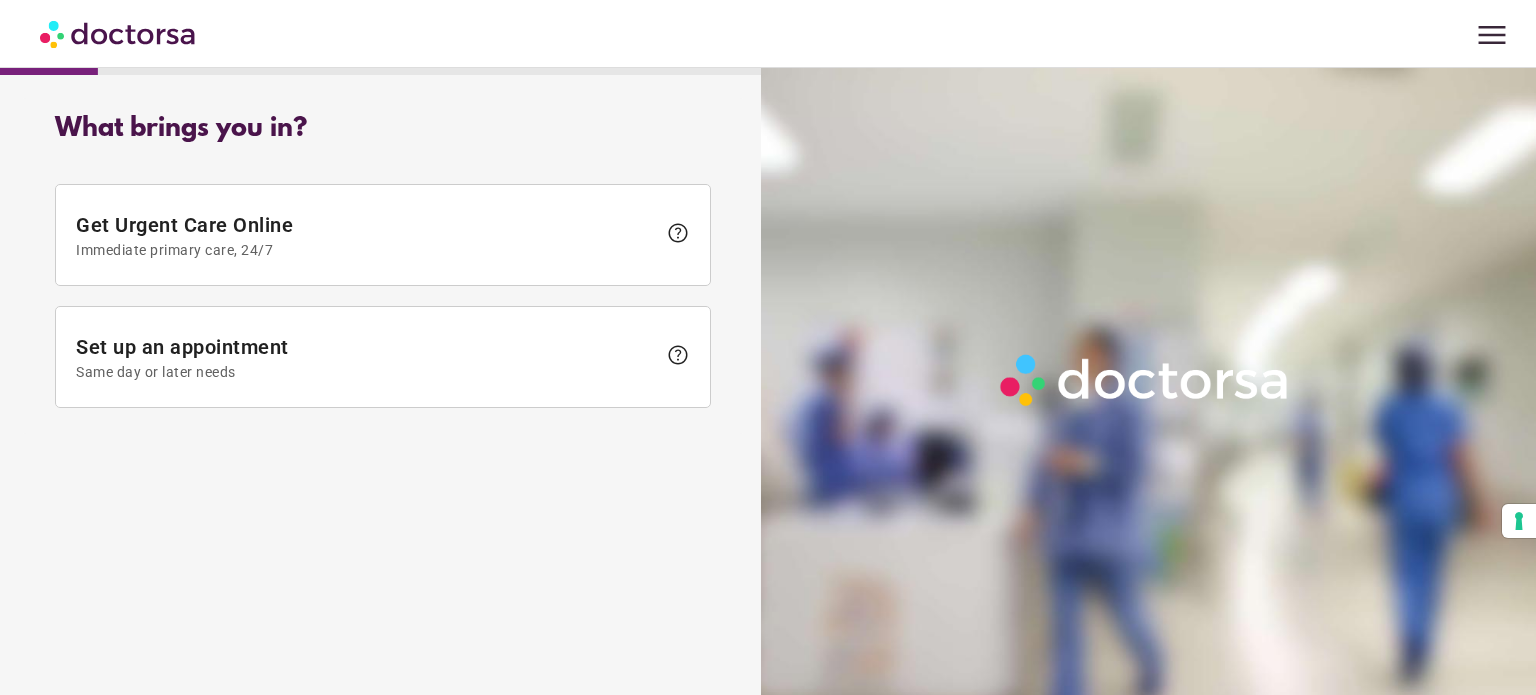scroll, scrollTop: 0, scrollLeft: 0, axis: both 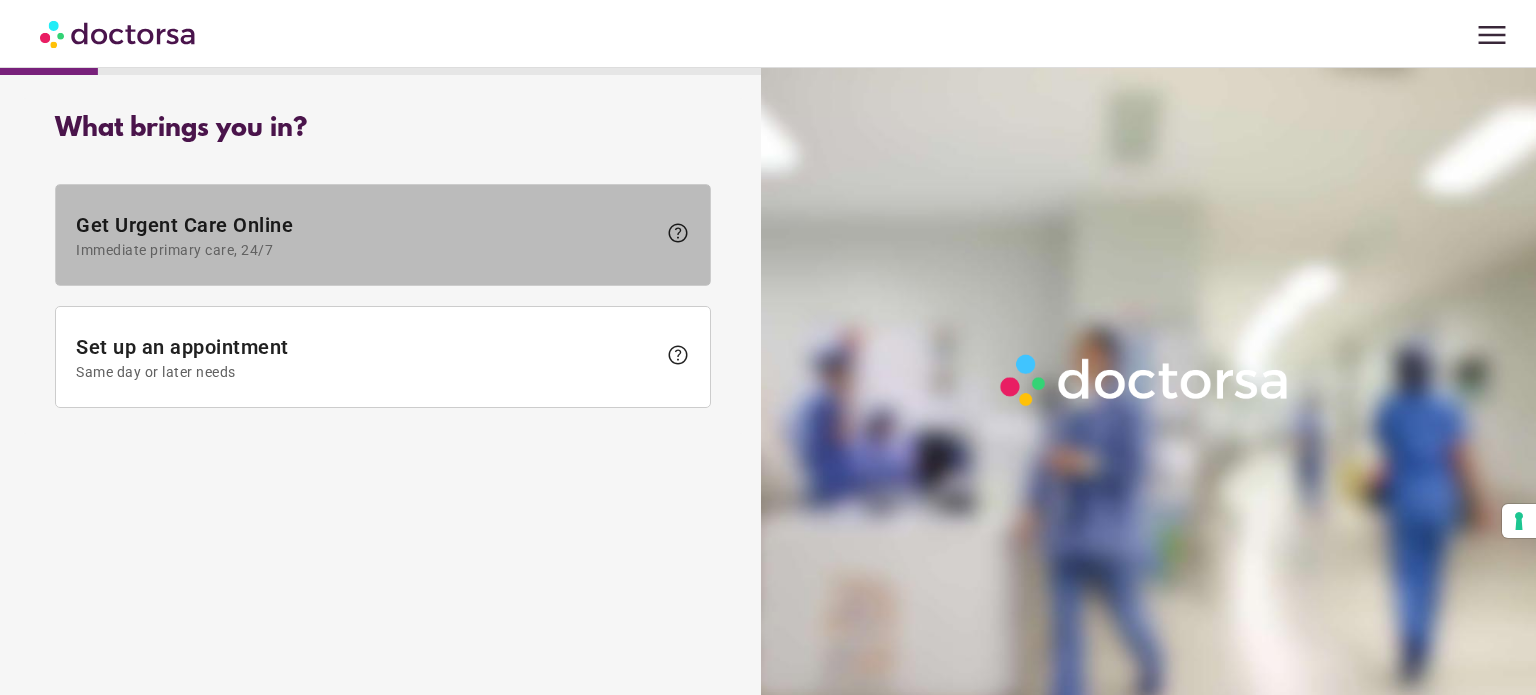 click on "Get Urgent Care Online
Immediate primary care, 24/7" at bounding box center [366, 235] 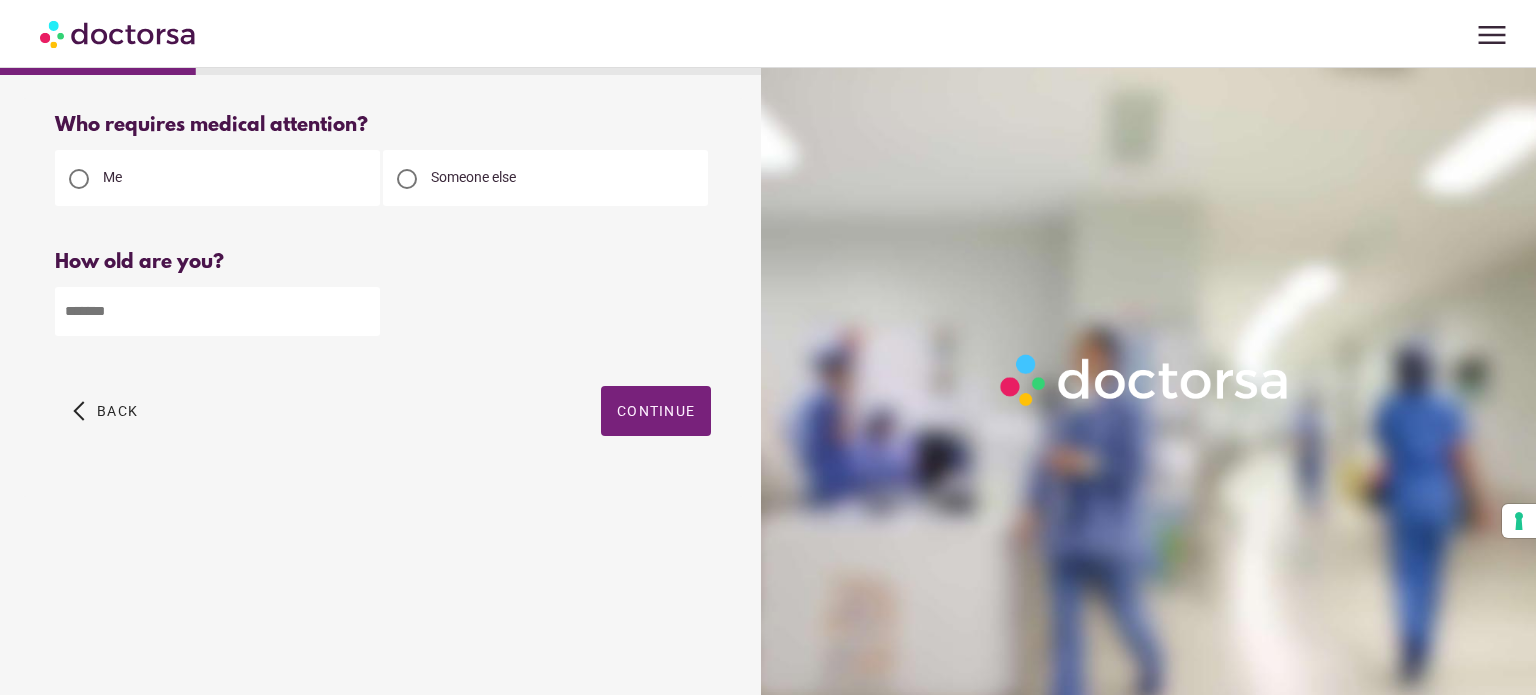 click at bounding box center [217, 311] 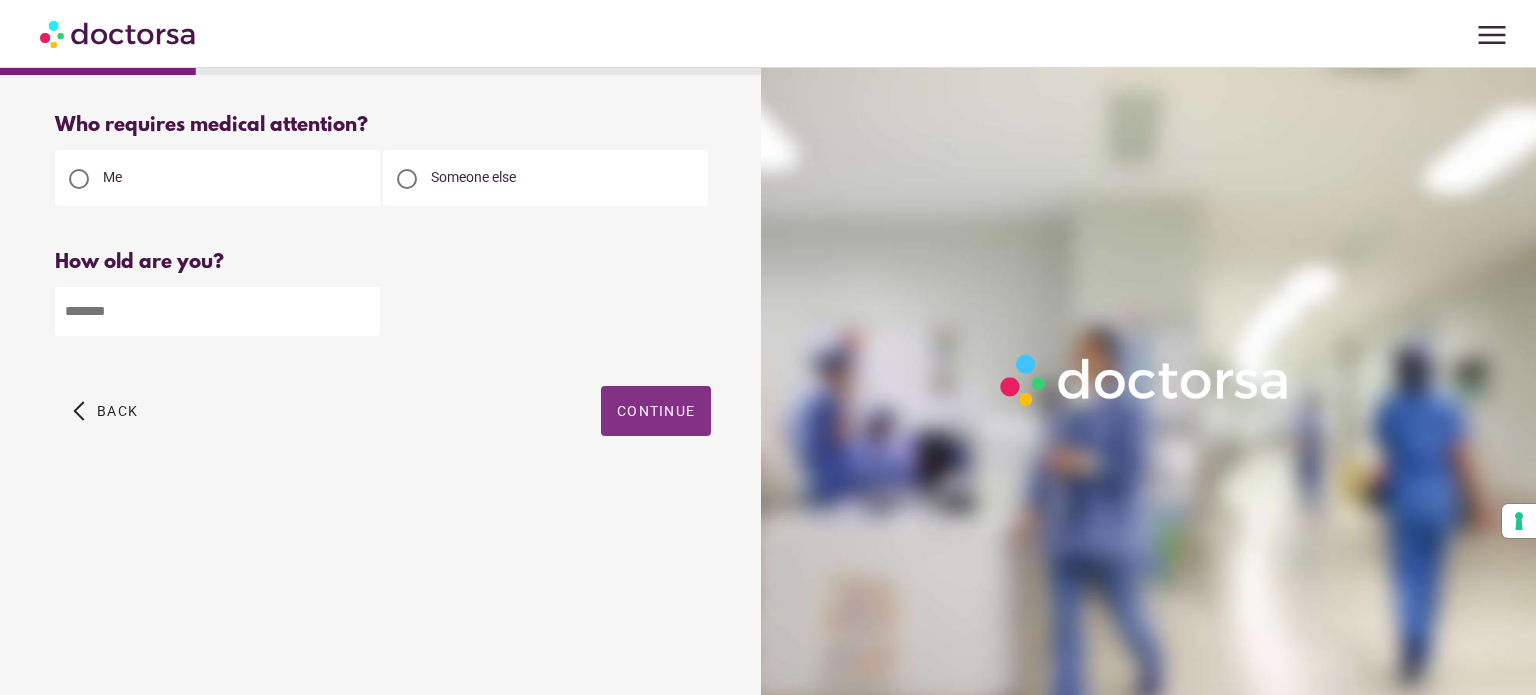 type on "**" 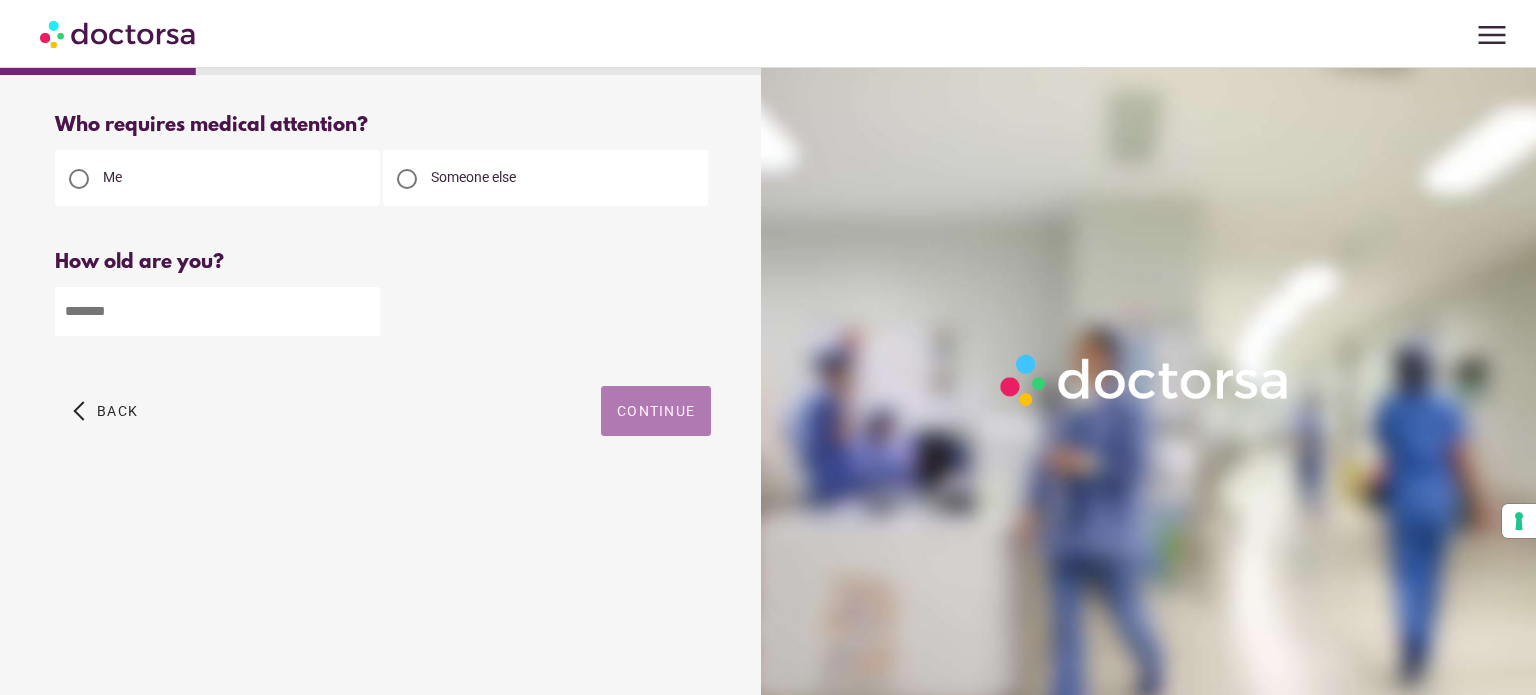 click at bounding box center [656, 411] 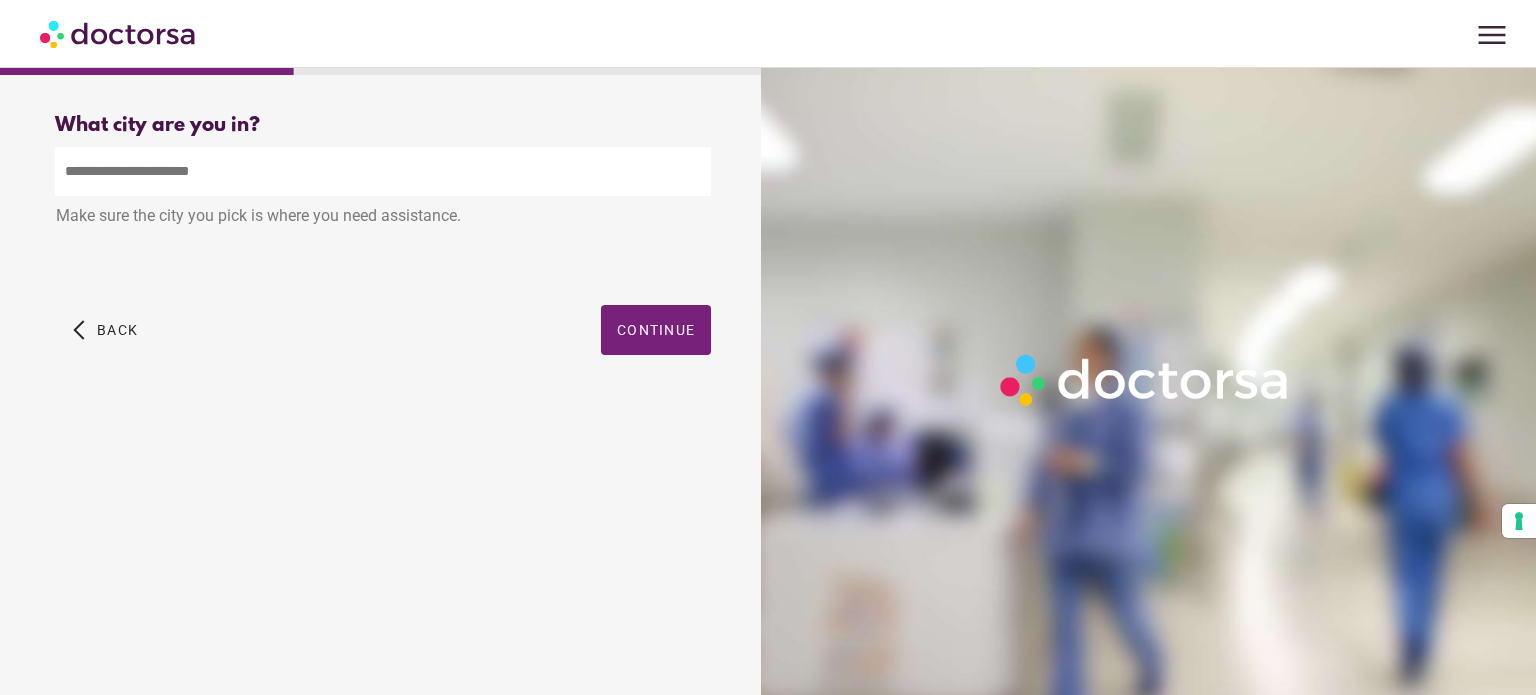 click at bounding box center (383, 171) 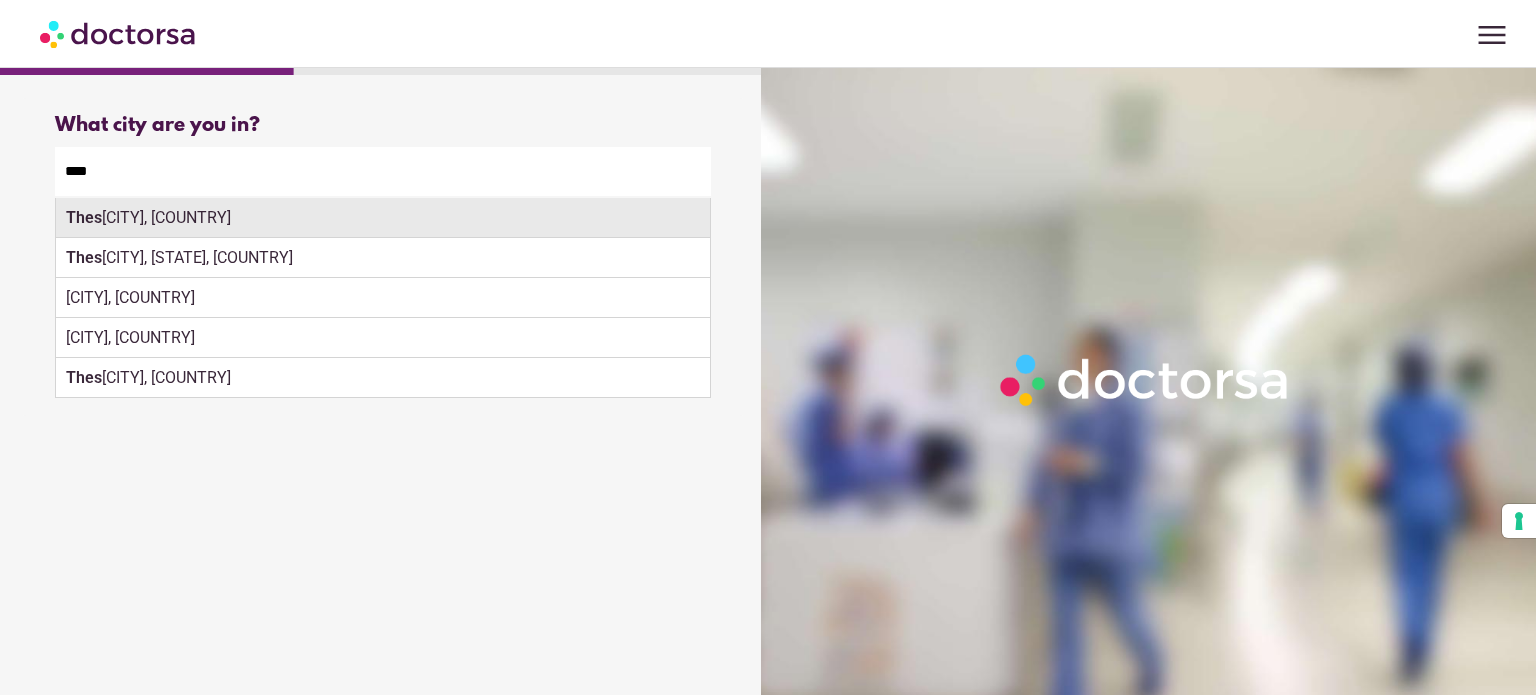 click on "Thes saloniki, Greece" at bounding box center [383, 218] 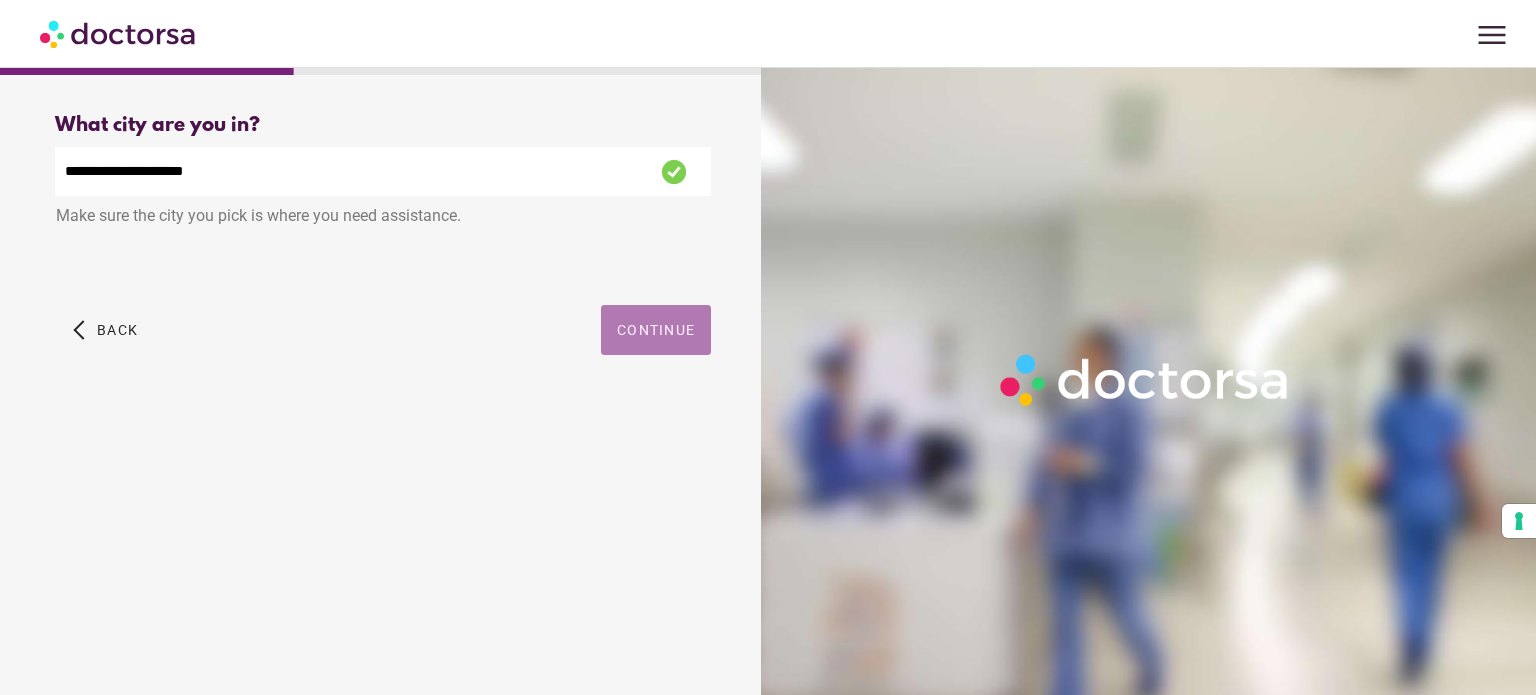 click at bounding box center (656, 330) 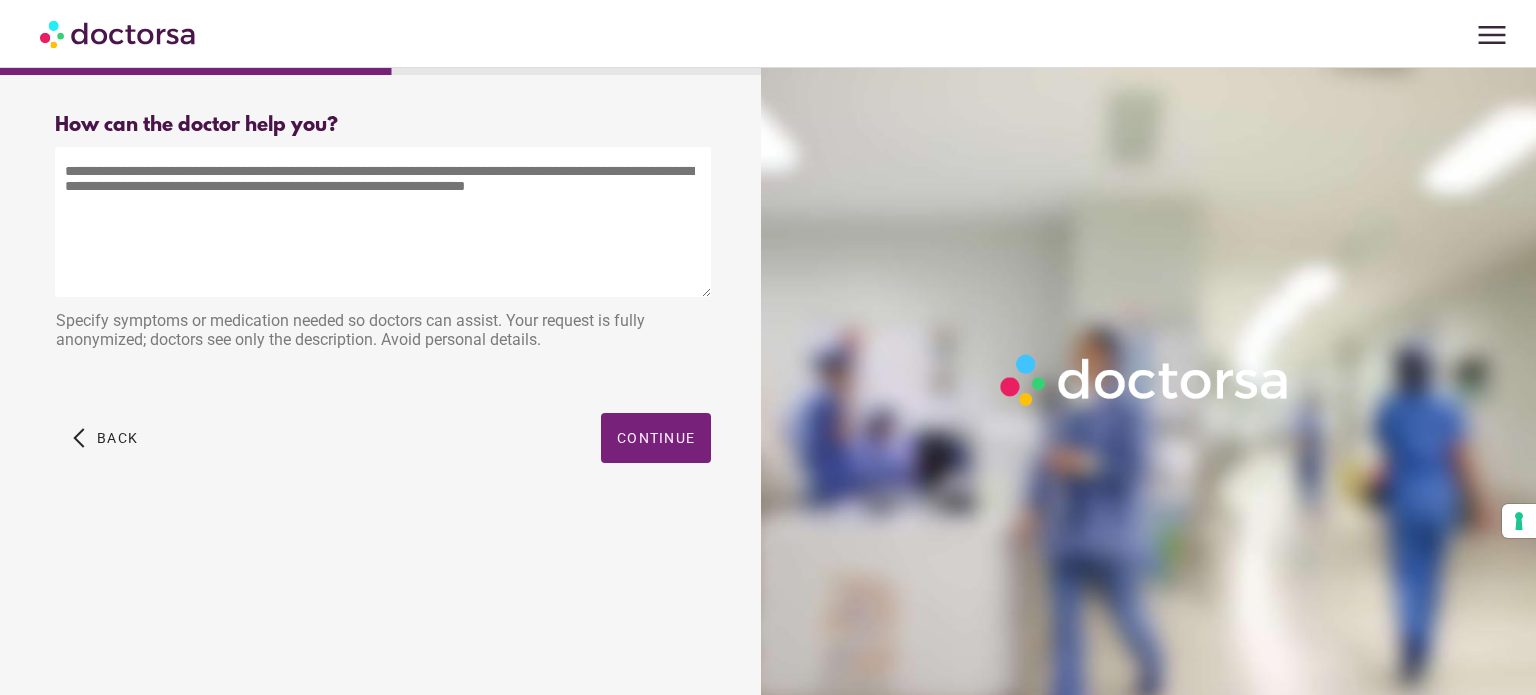 click at bounding box center [383, 222] 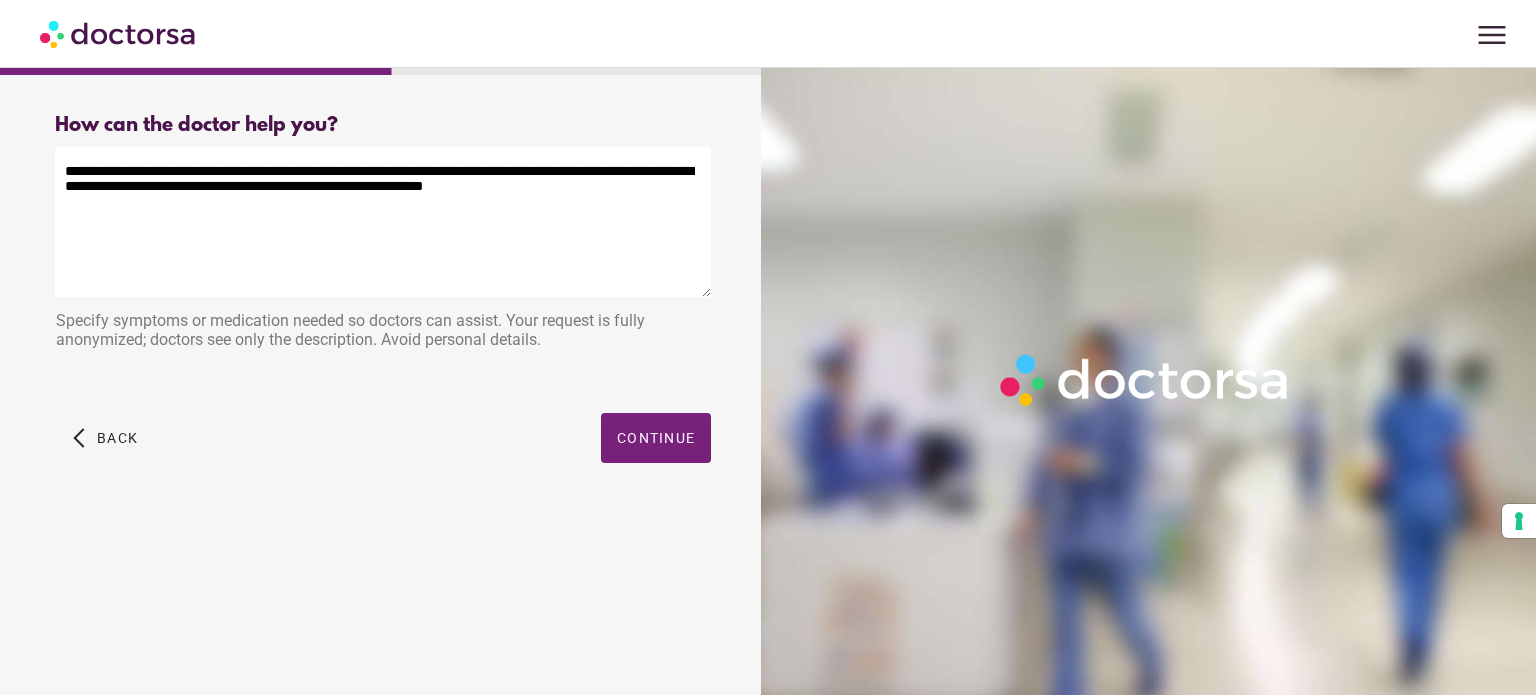click on "**********" at bounding box center (383, 222) 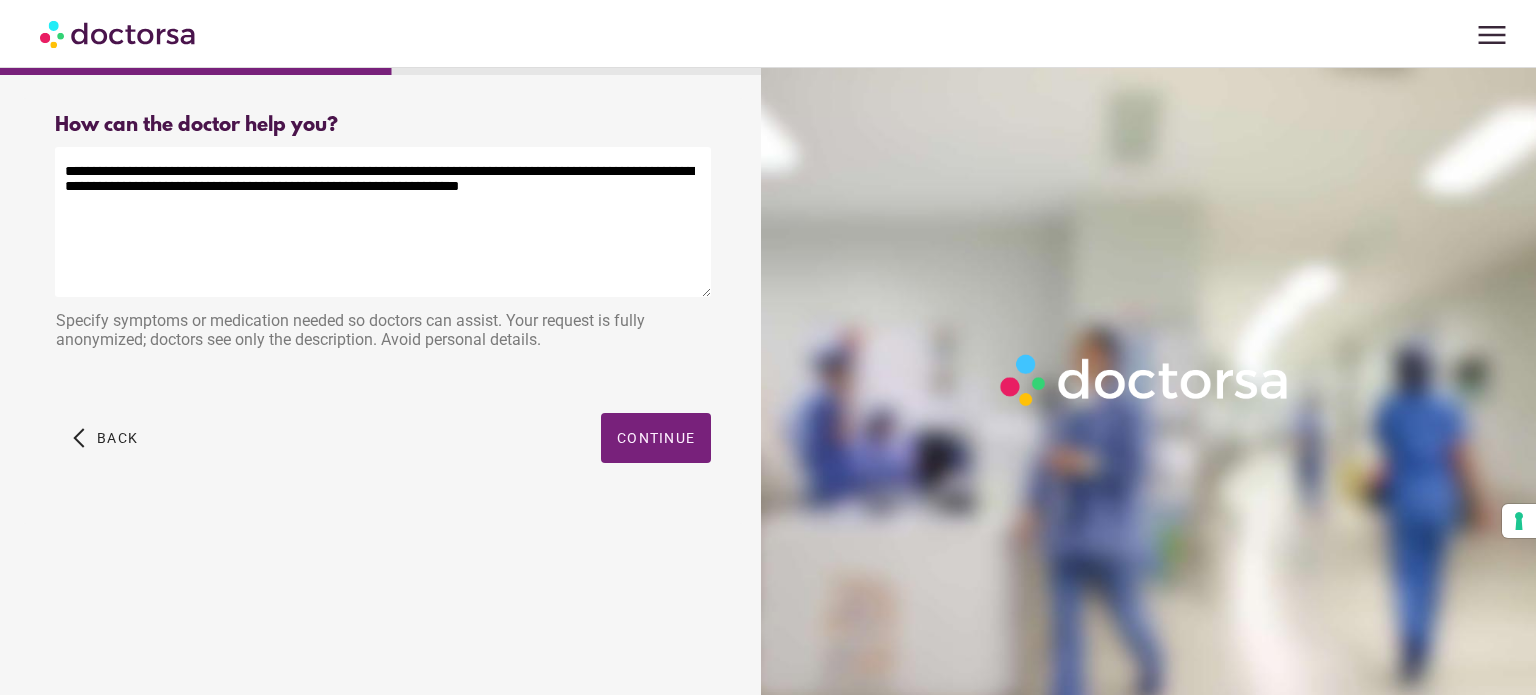 type on "**********" 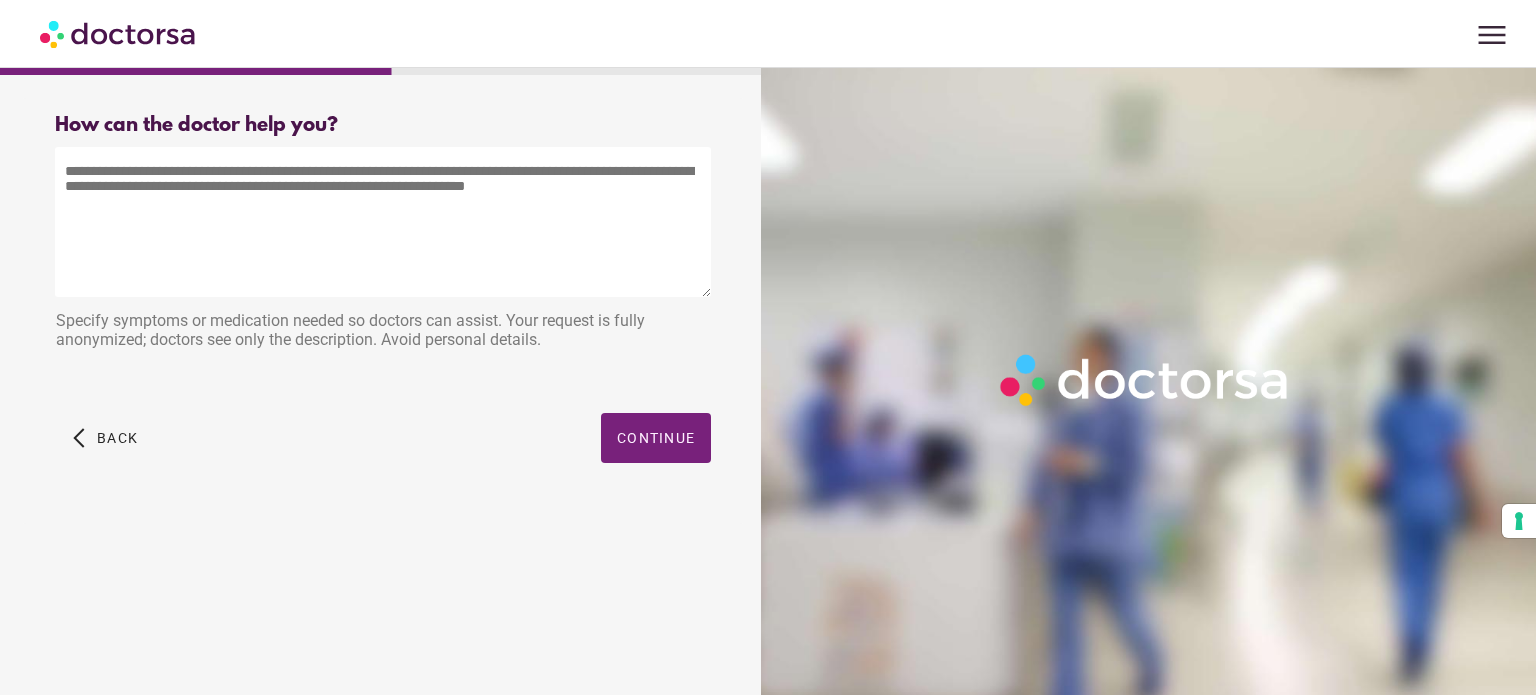 paste on "**********" 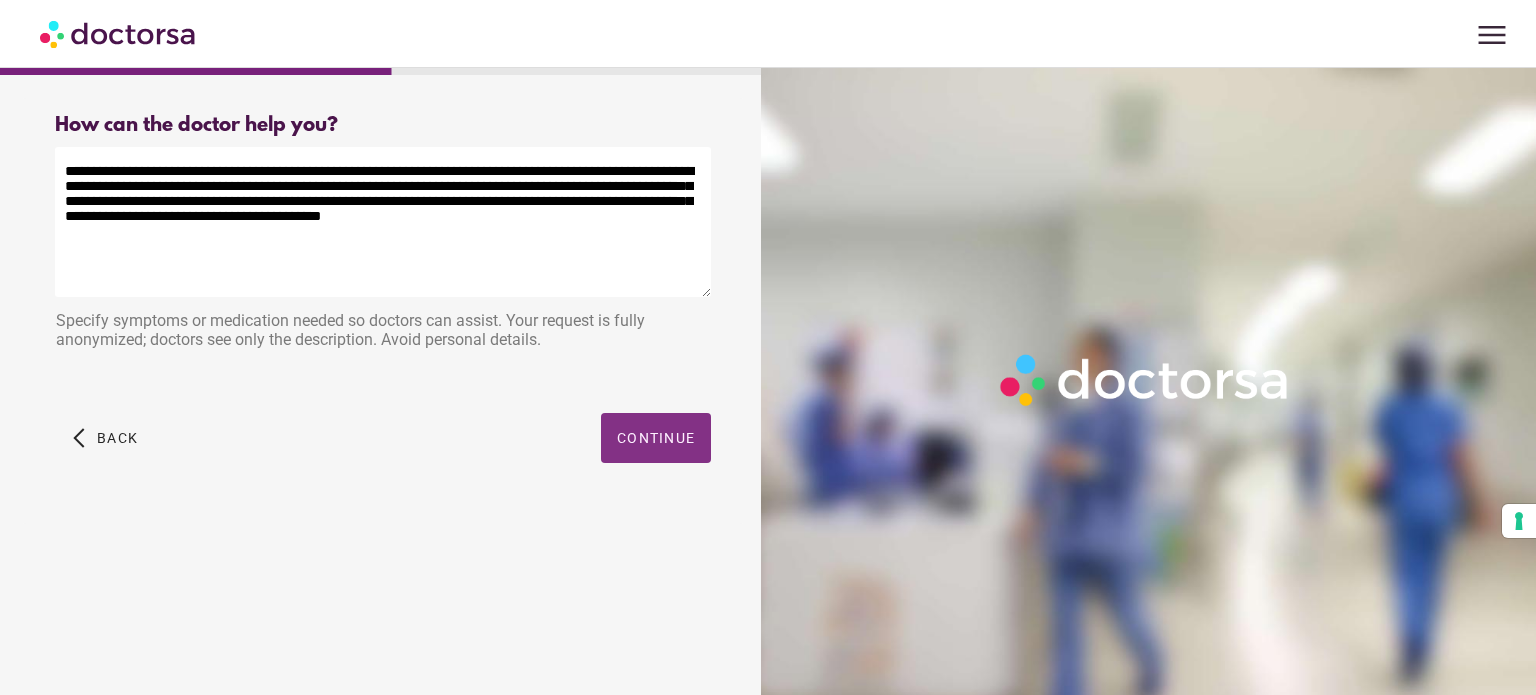 type on "**********" 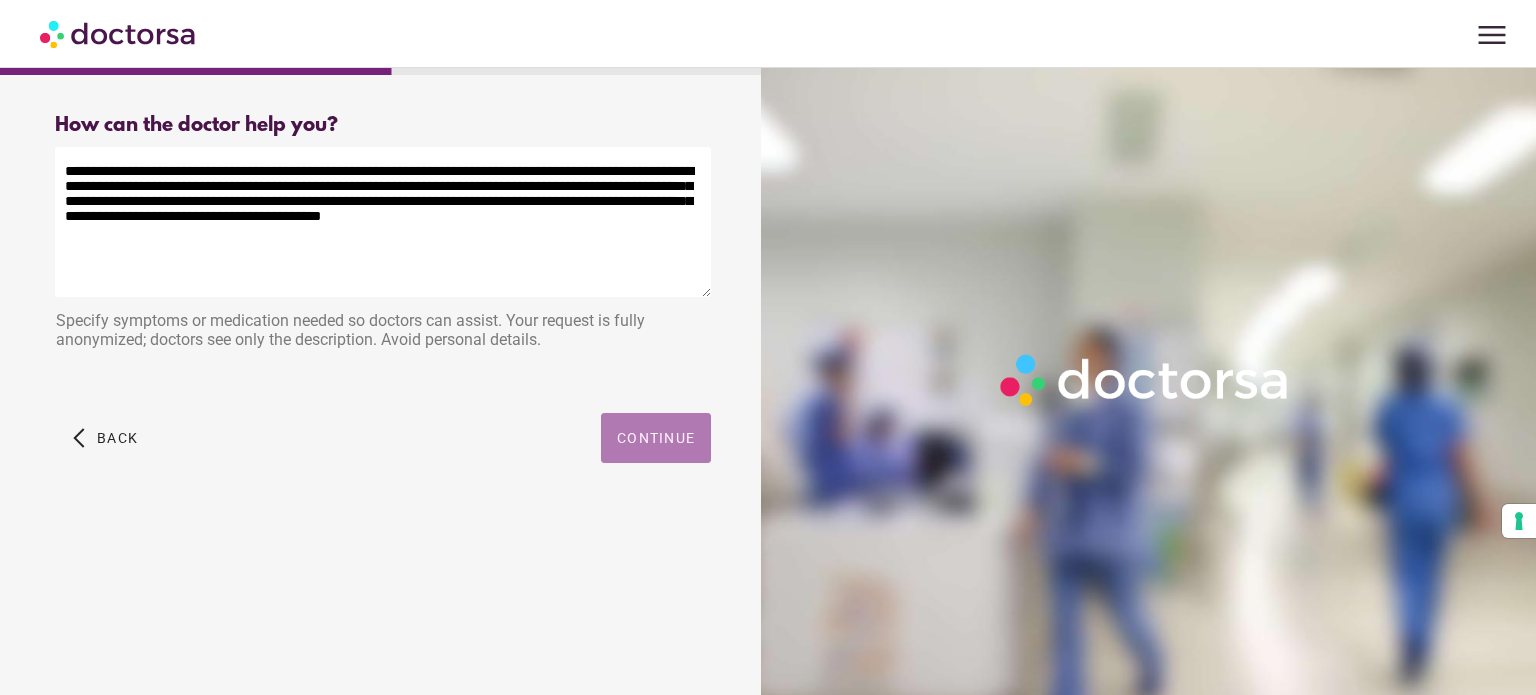 click on "Continue" at bounding box center [656, 438] 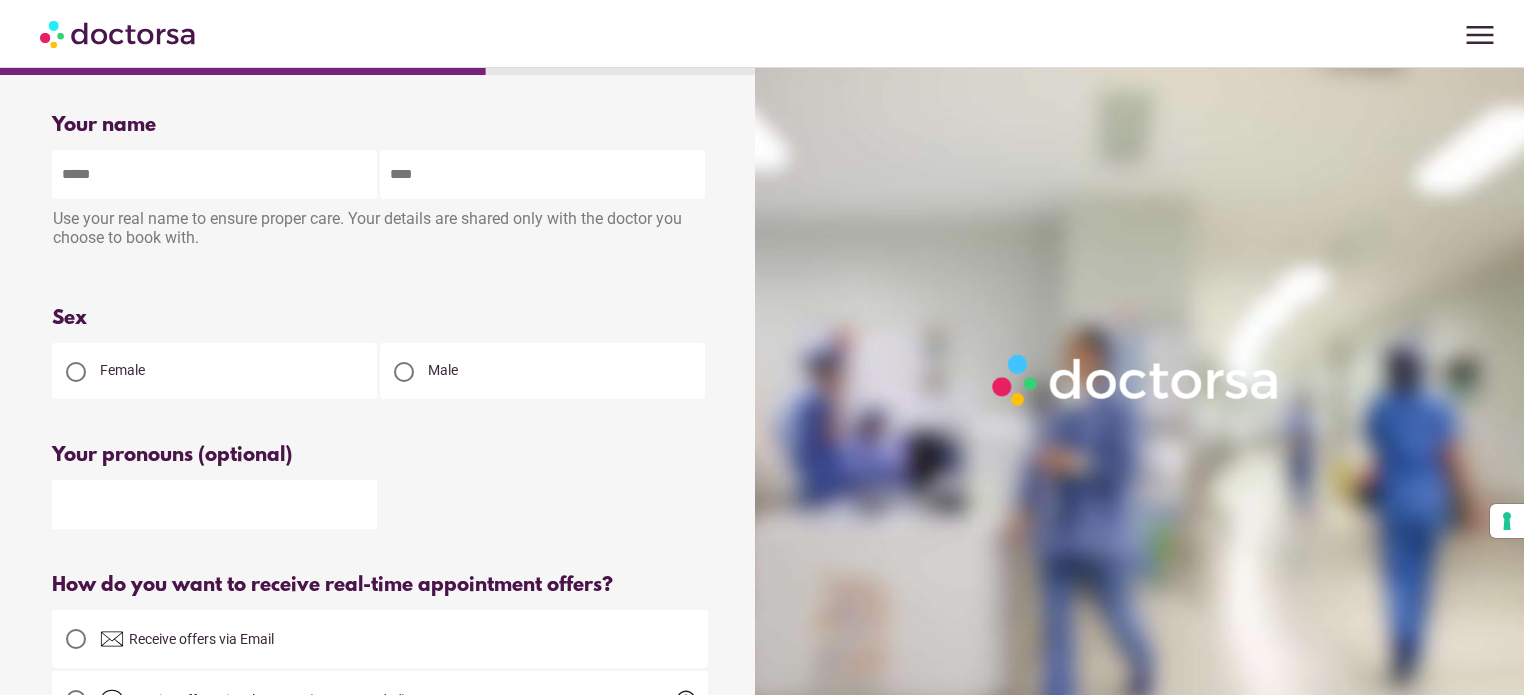 click at bounding box center [214, 174] 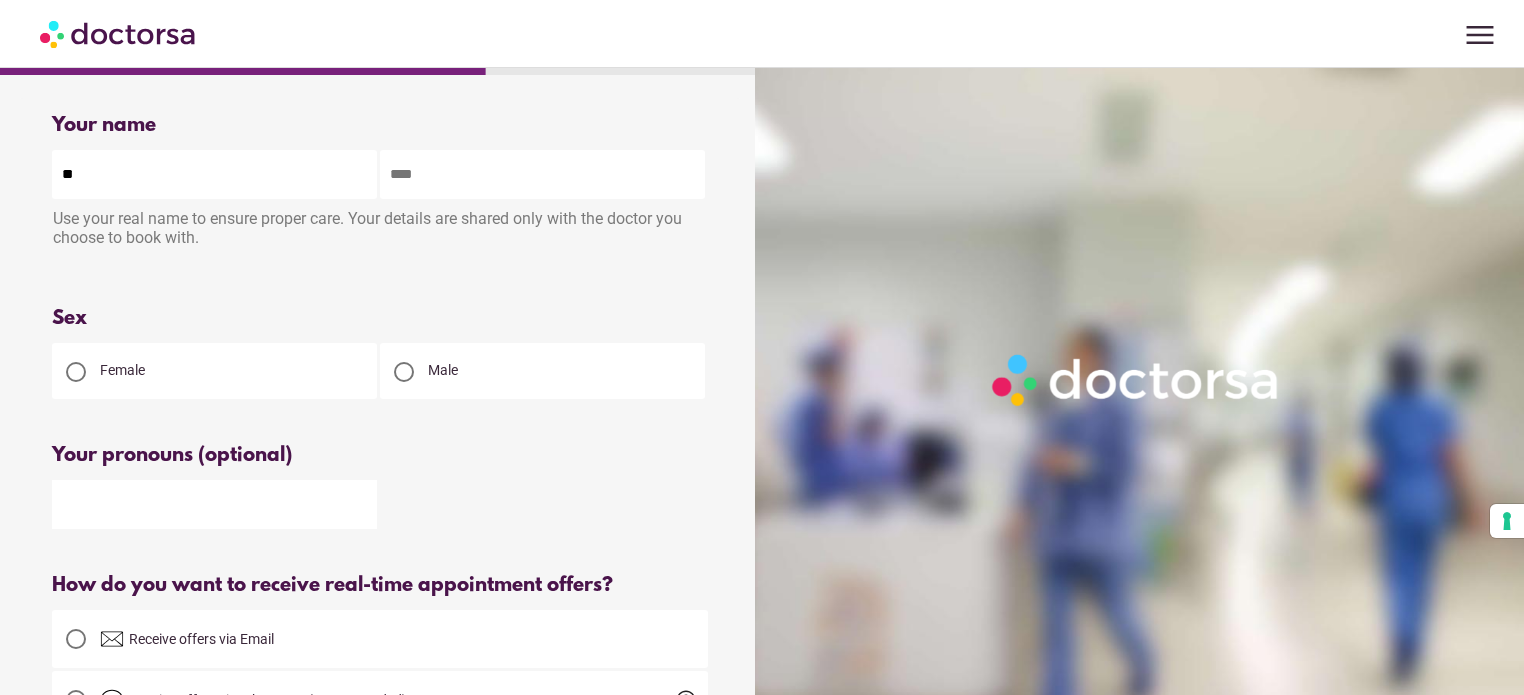 type on "*" 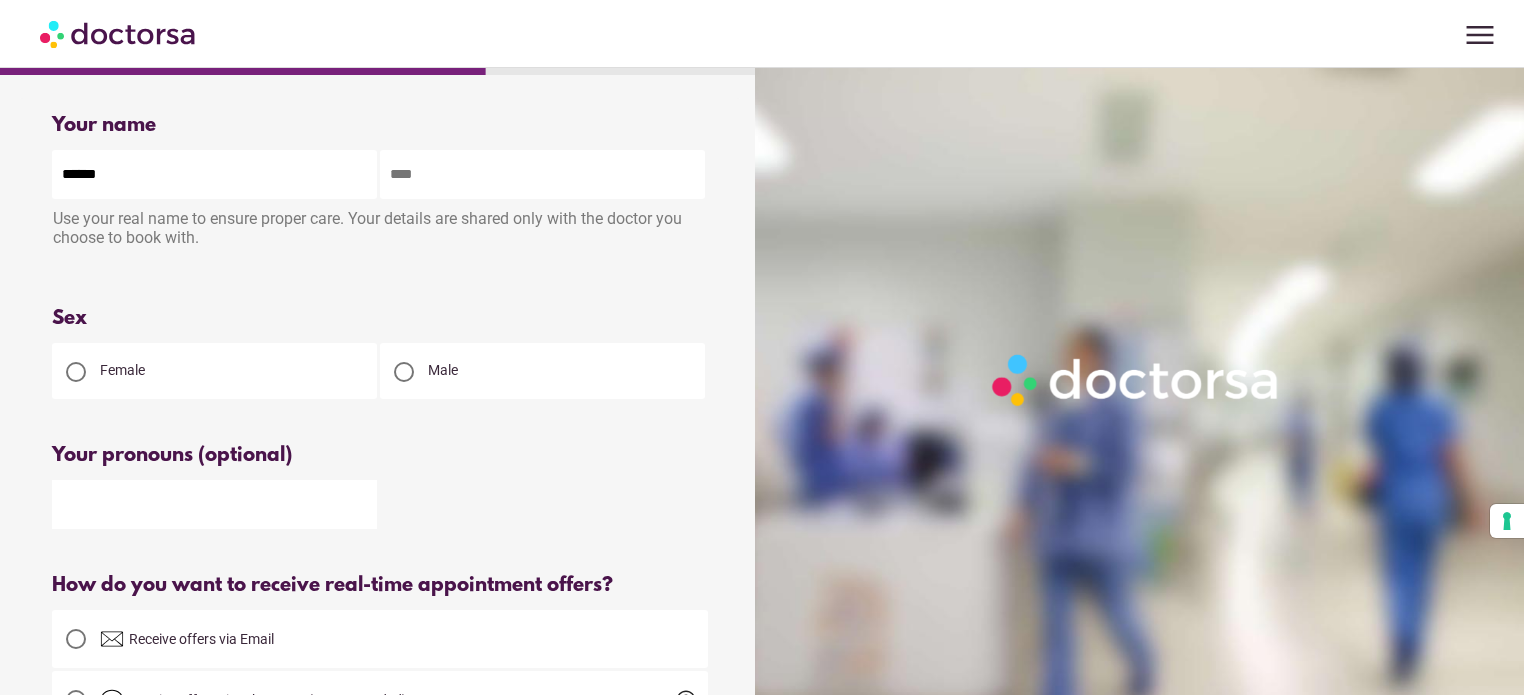 type on "*****" 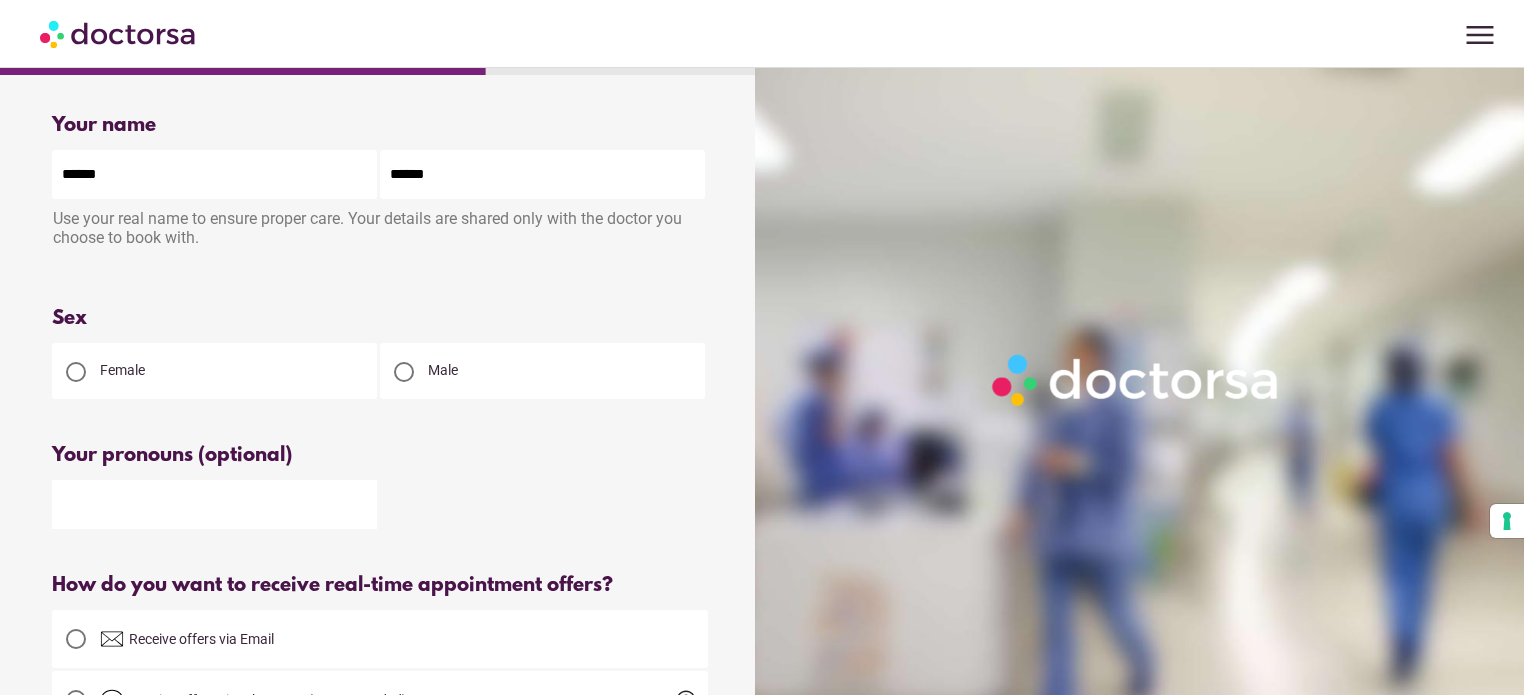 type on "******" 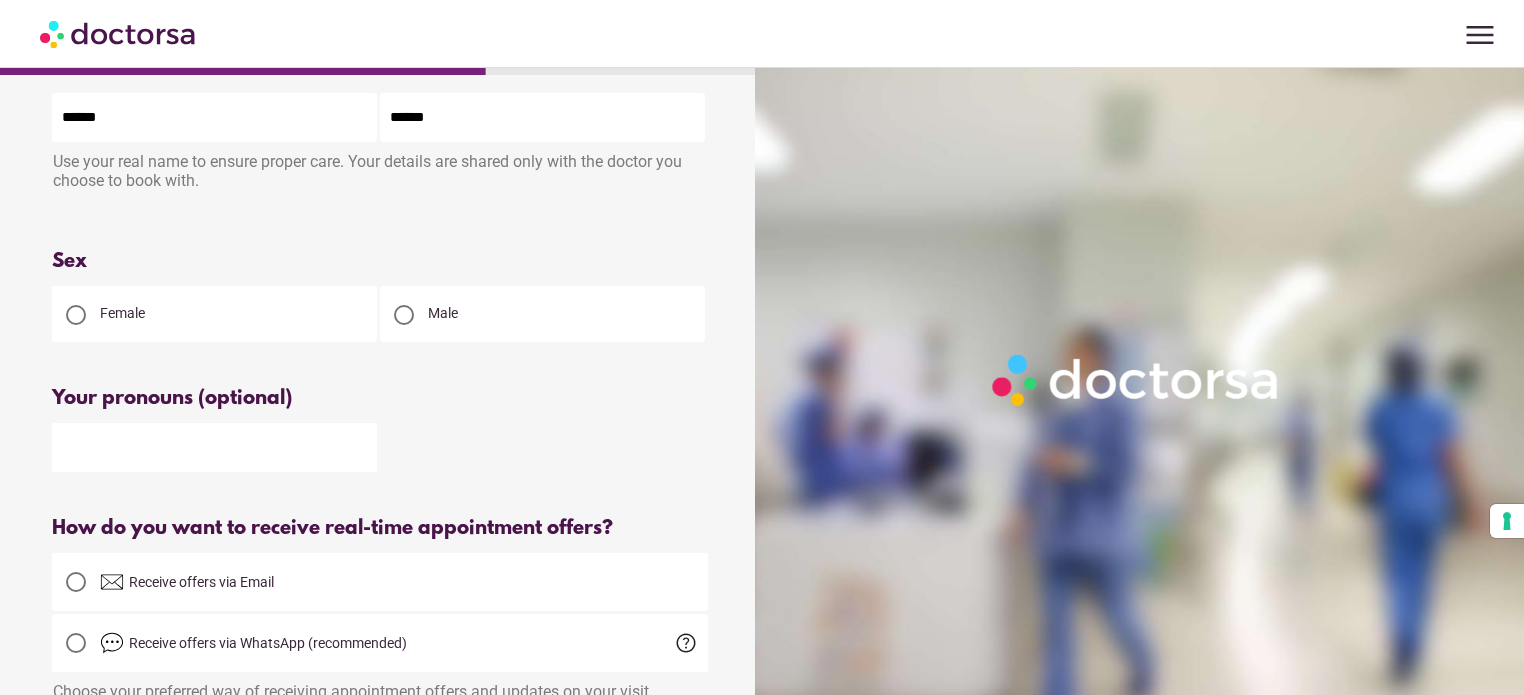 scroll, scrollTop: 200, scrollLeft: 0, axis: vertical 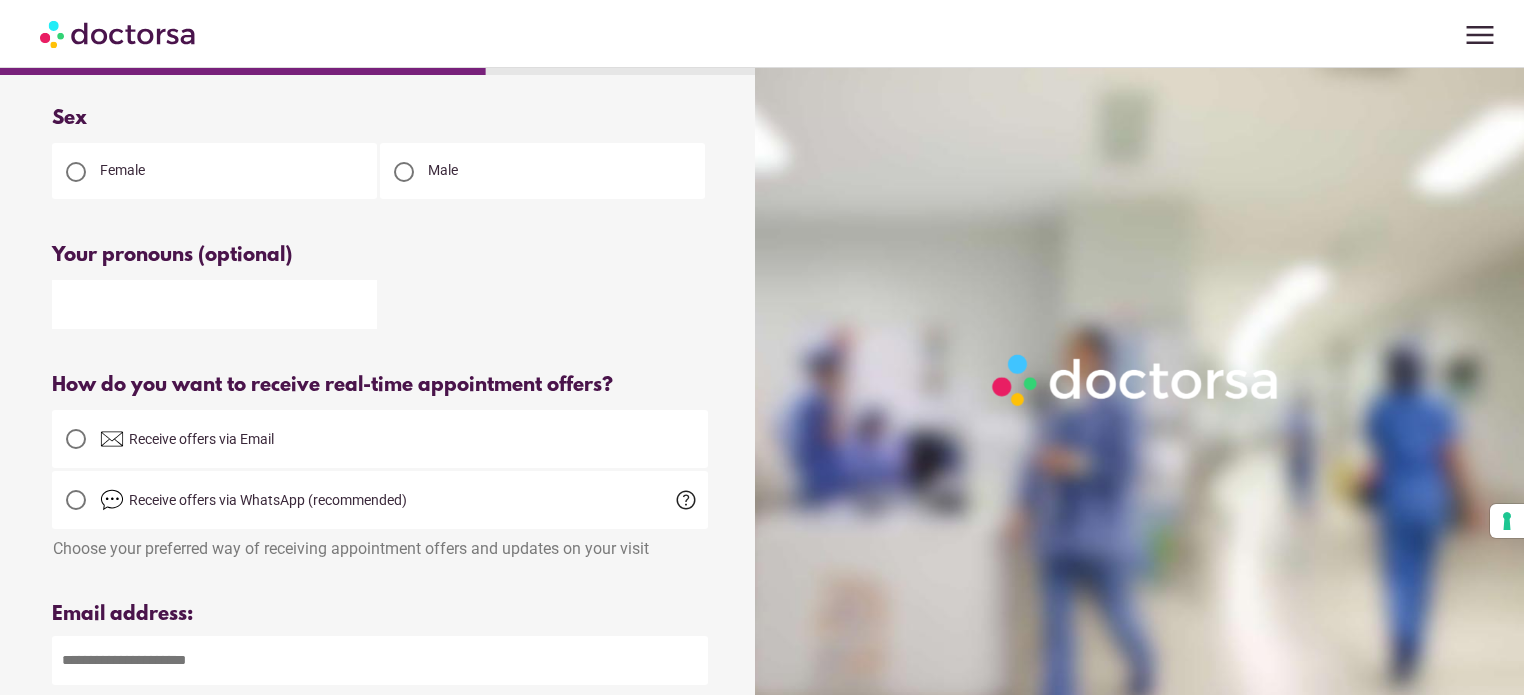 click at bounding box center [214, 304] 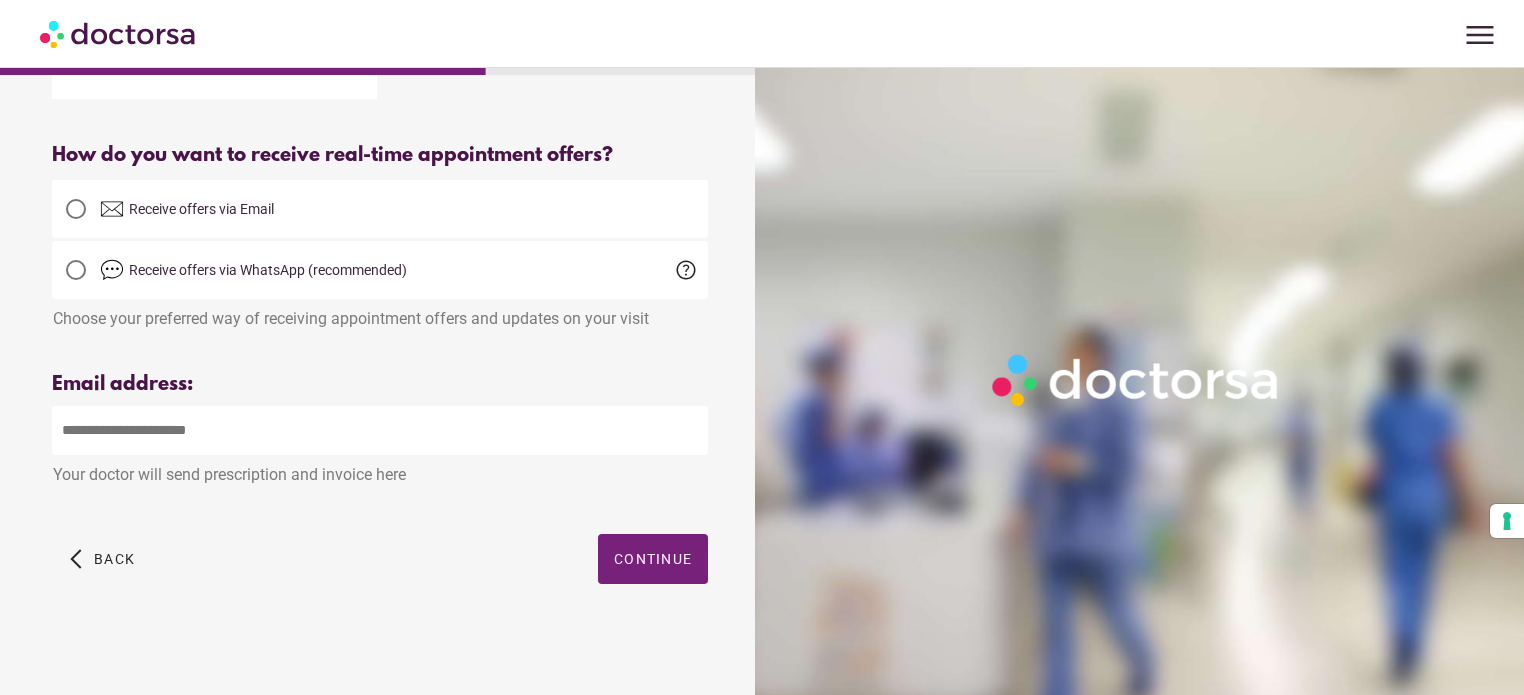 scroll, scrollTop: 439, scrollLeft: 0, axis: vertical 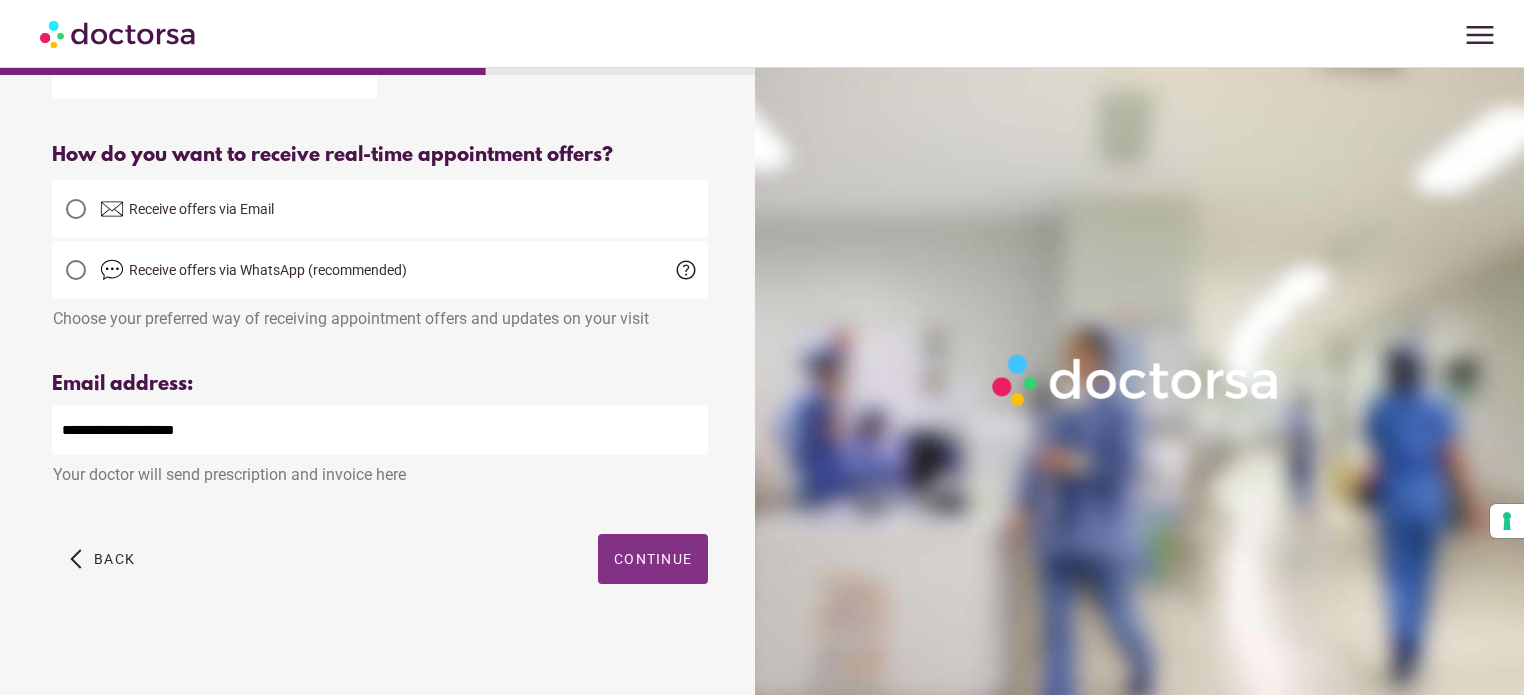 click on "Continue" at bounding box center [653, 559] 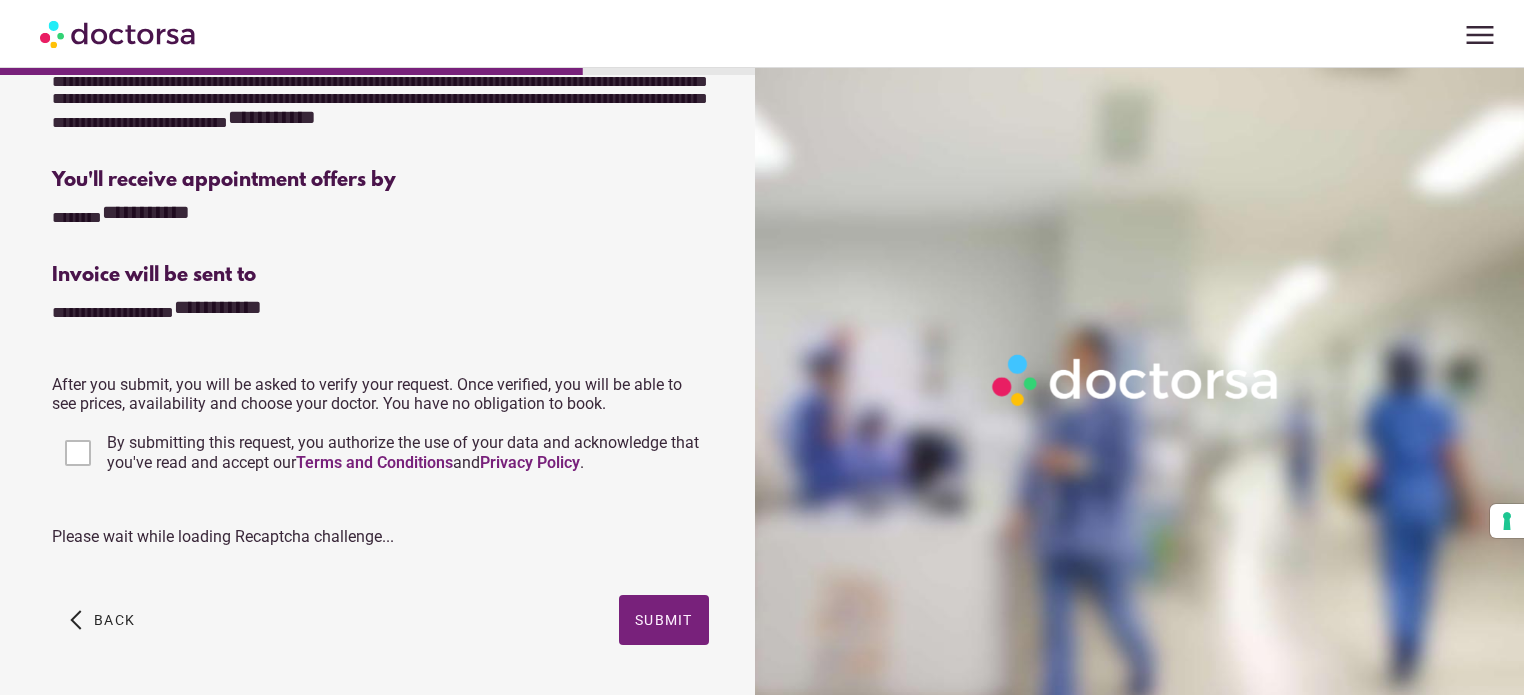 scroll, scrollTop: 0, scrollLeft: 0, axis: both 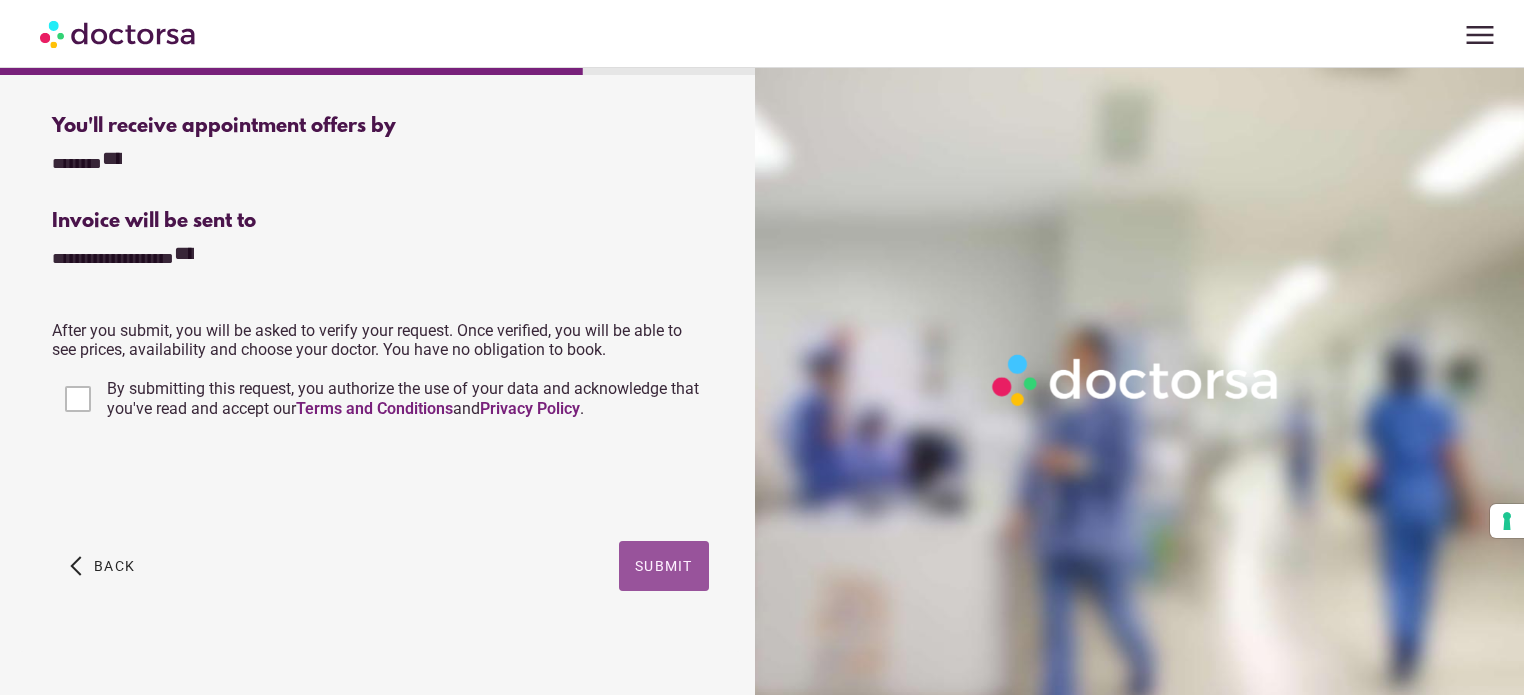 click at bounding box center [664, 566] 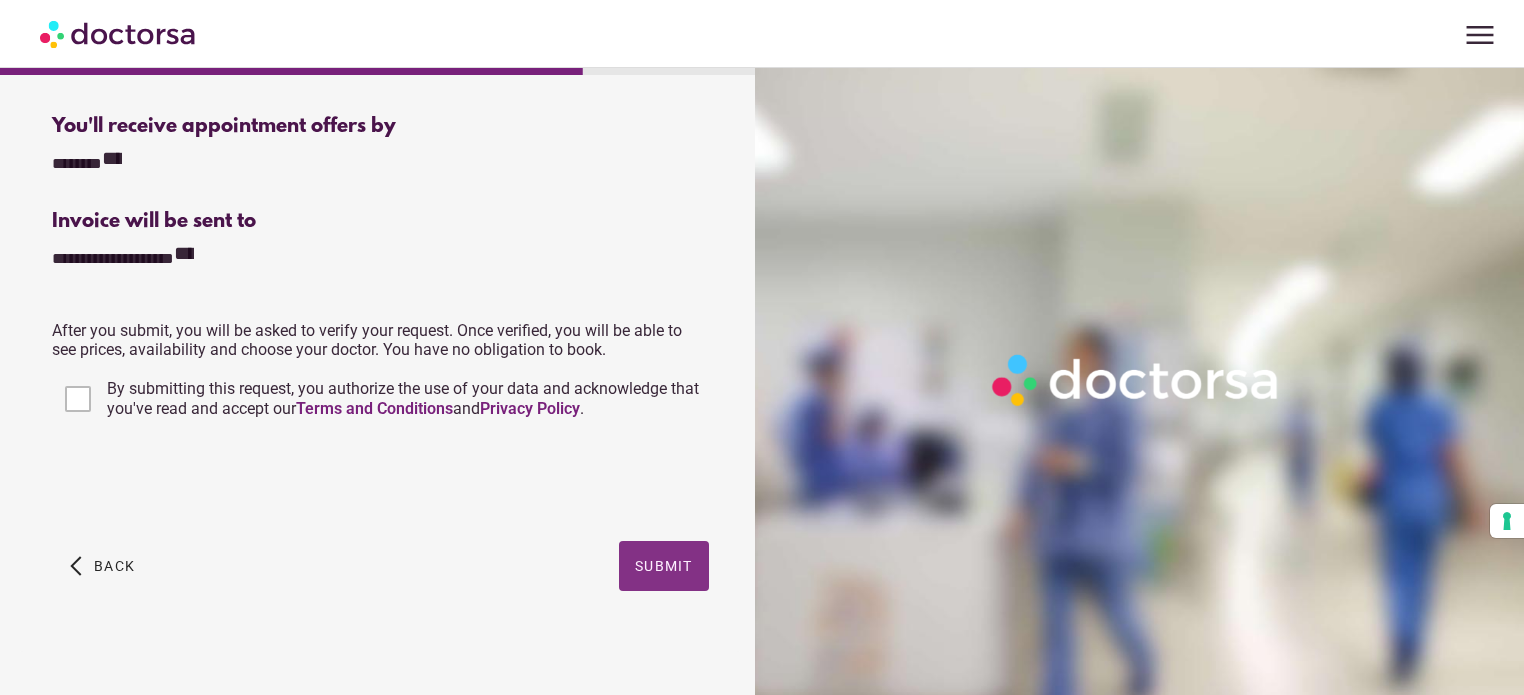 scroll, scrollTop: 0, scrollLeft: 0, axis: both 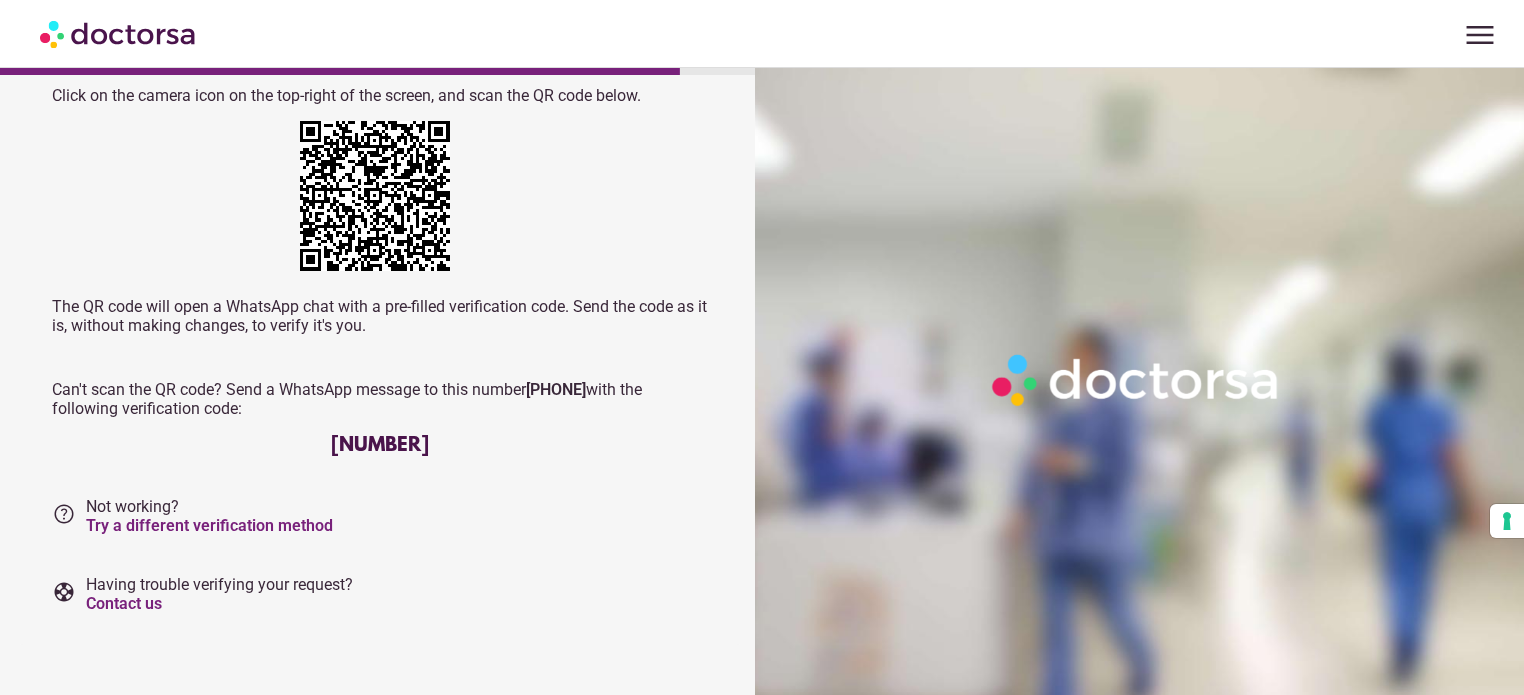 click on "menu" at bounding box center (1480, 35) 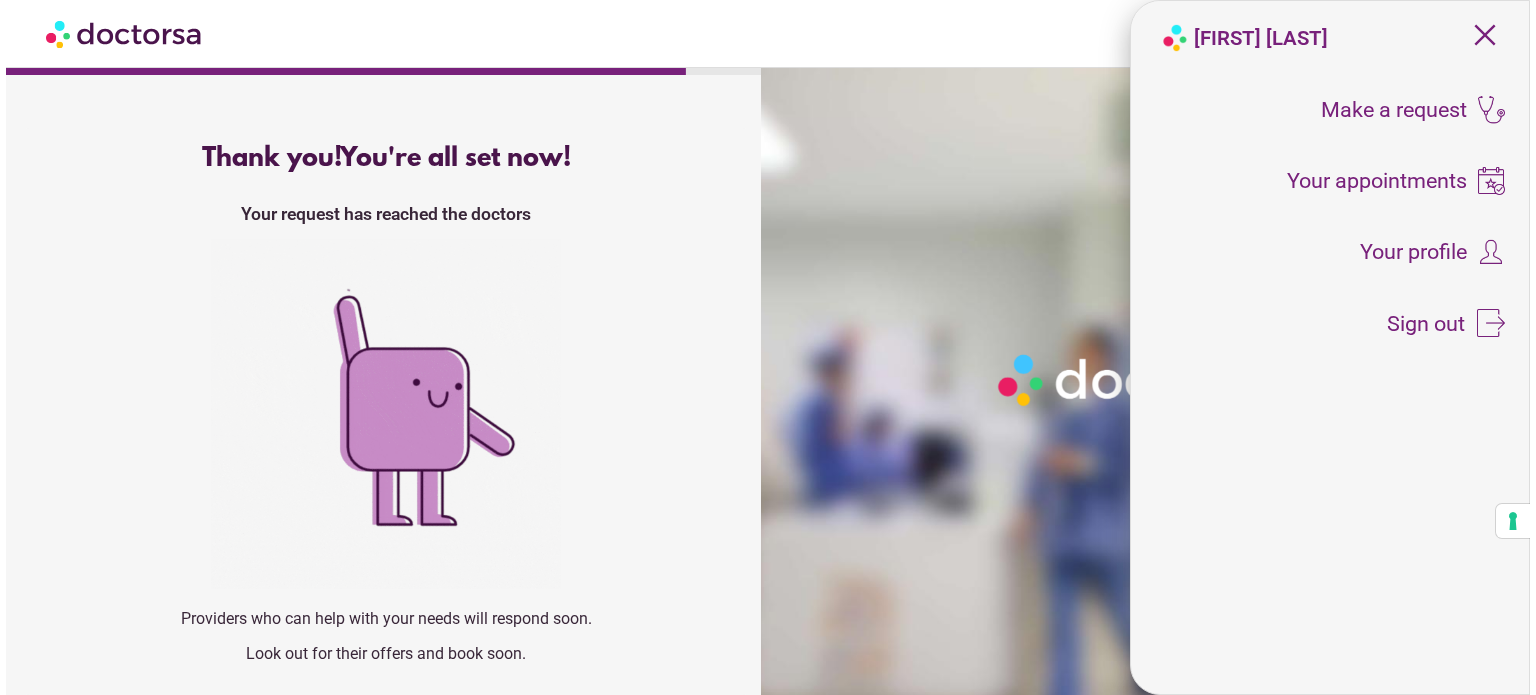 scroll, scrollTop: 0, scrollLeft: 0, axis: both 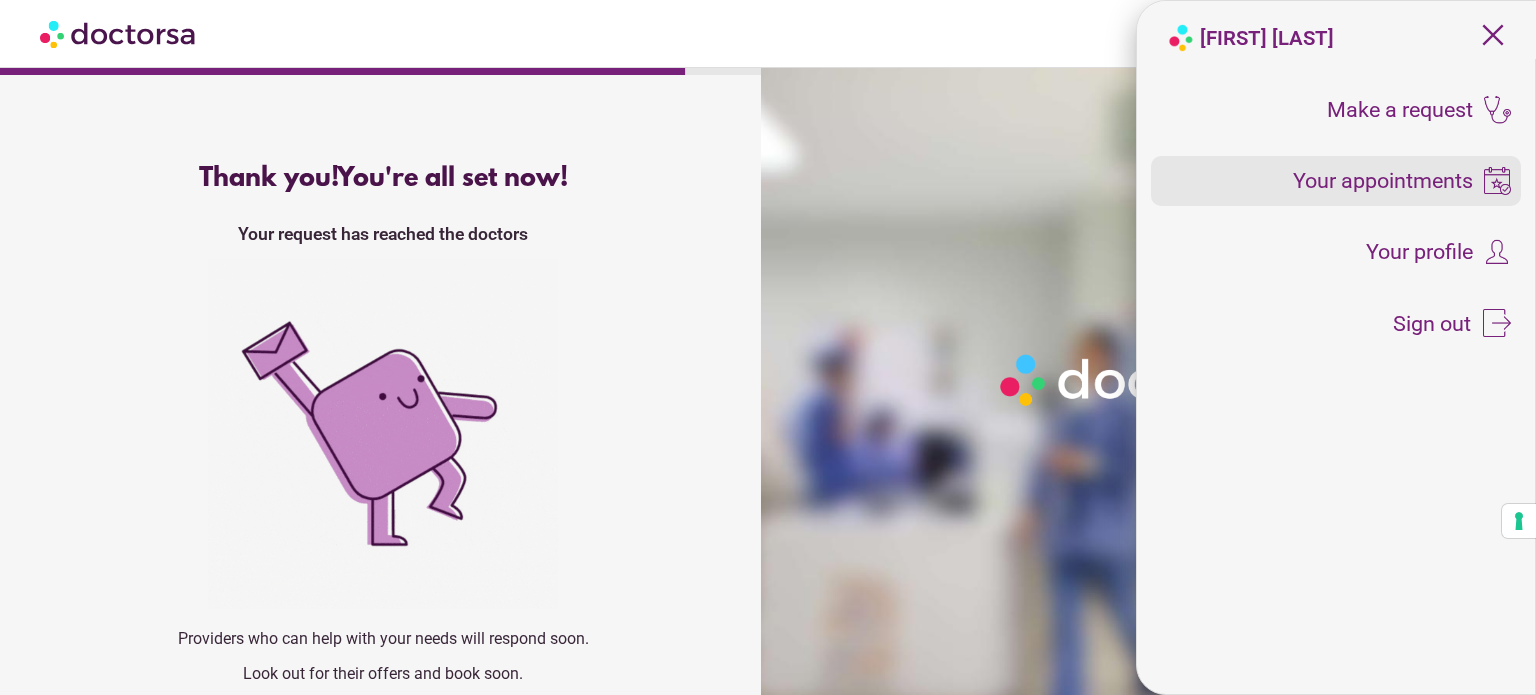 click on "Your appointments" at bounding box center (1383, 181) 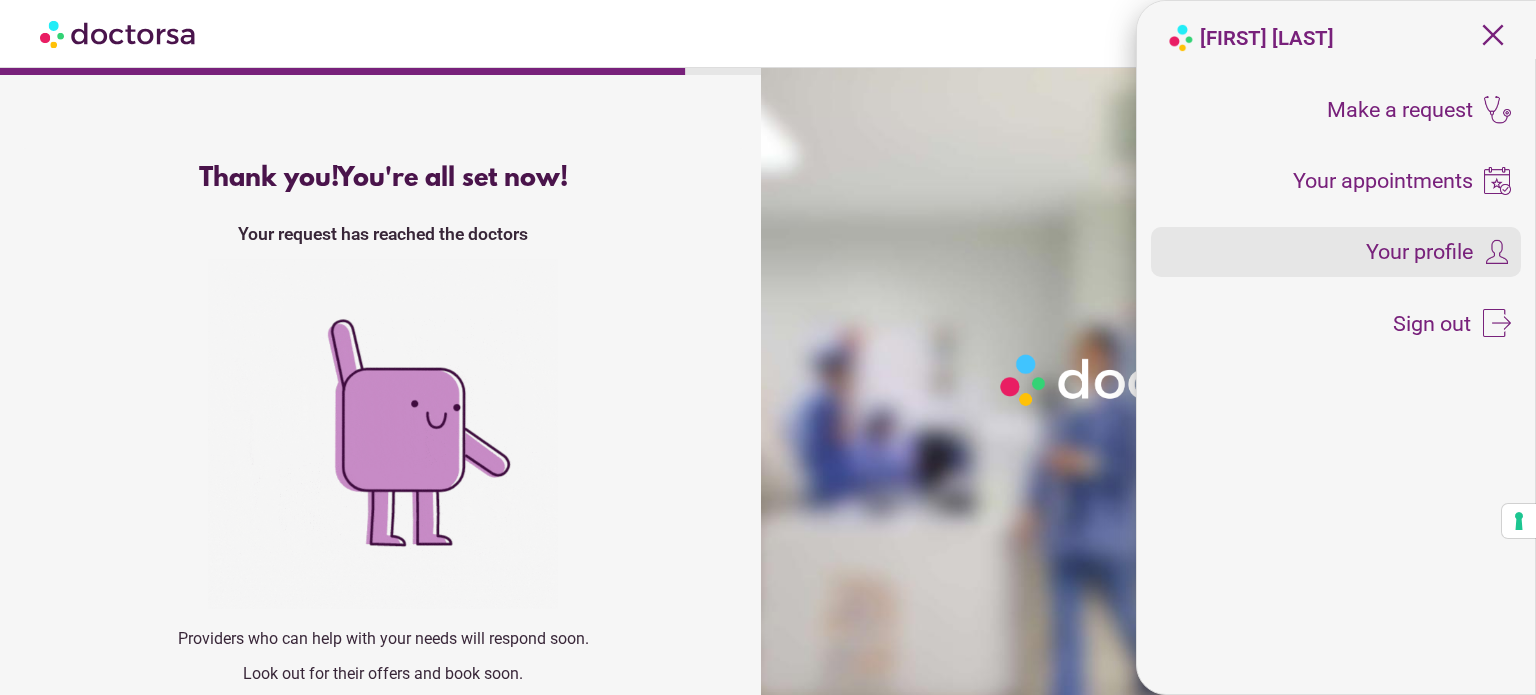 click on "Your profile" at bounding box center [1419, 252] 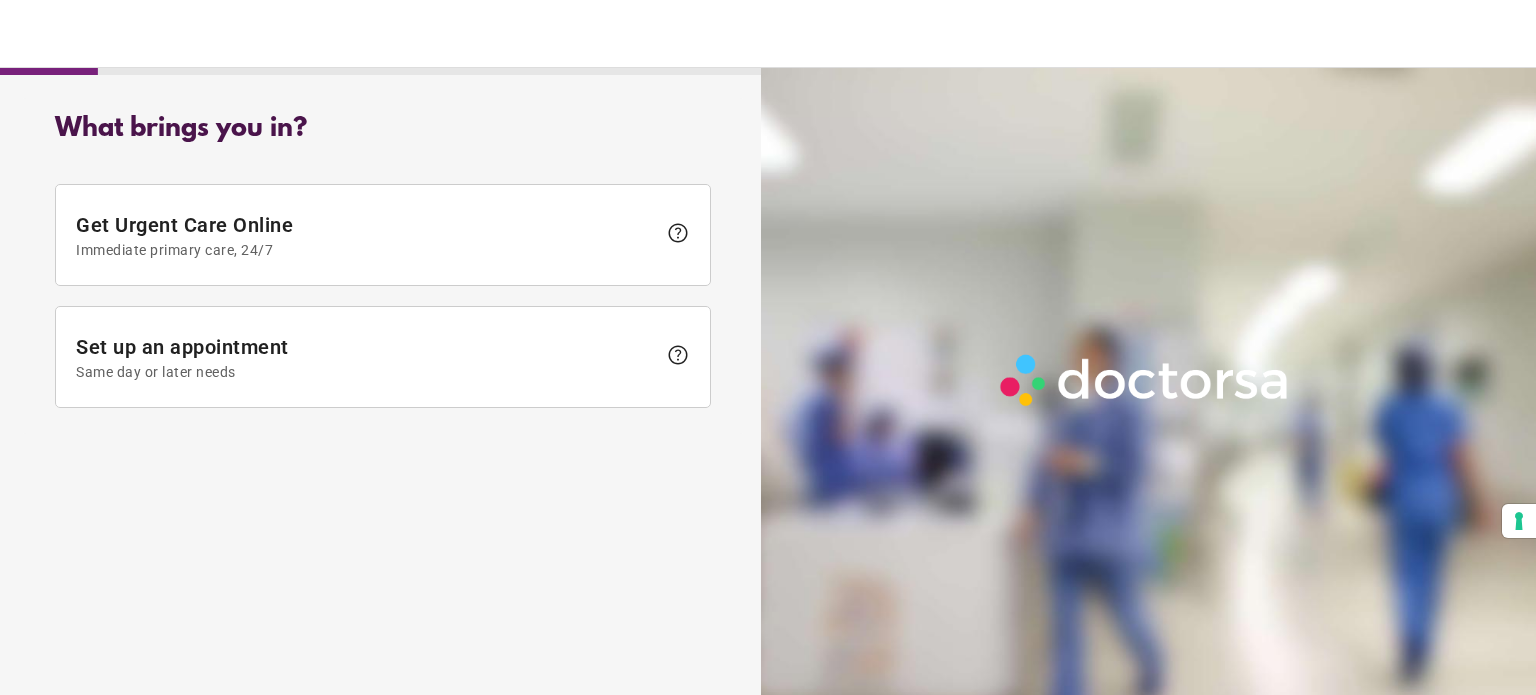 scroll, scrollTop: 0, scrollLeft: 0, axis: both 